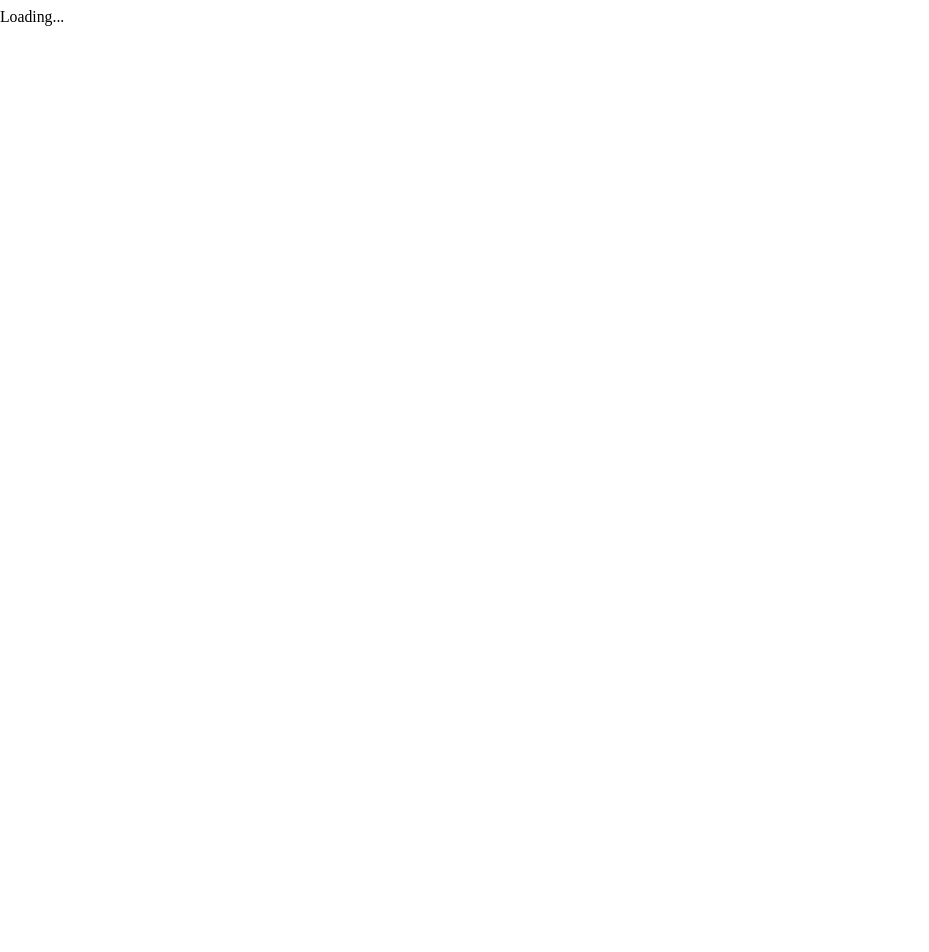 scroll, scrollTop: 0, scrollLeft: 0, axis: both 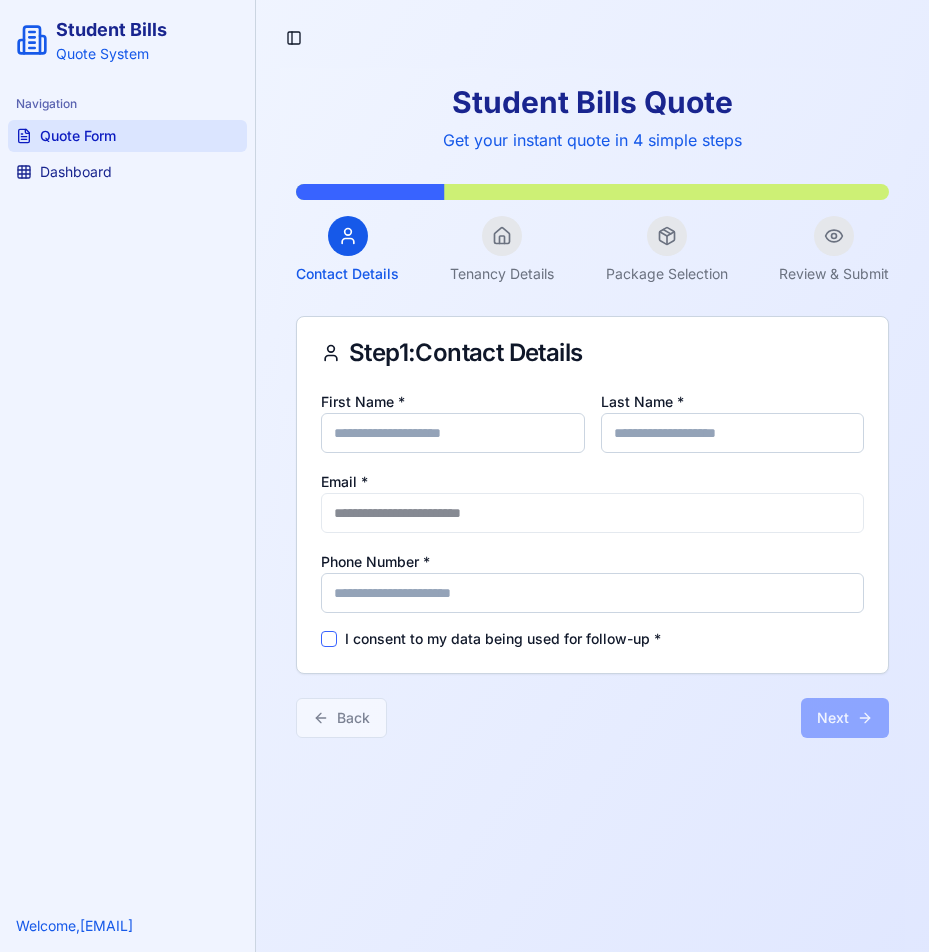 type on "*****" 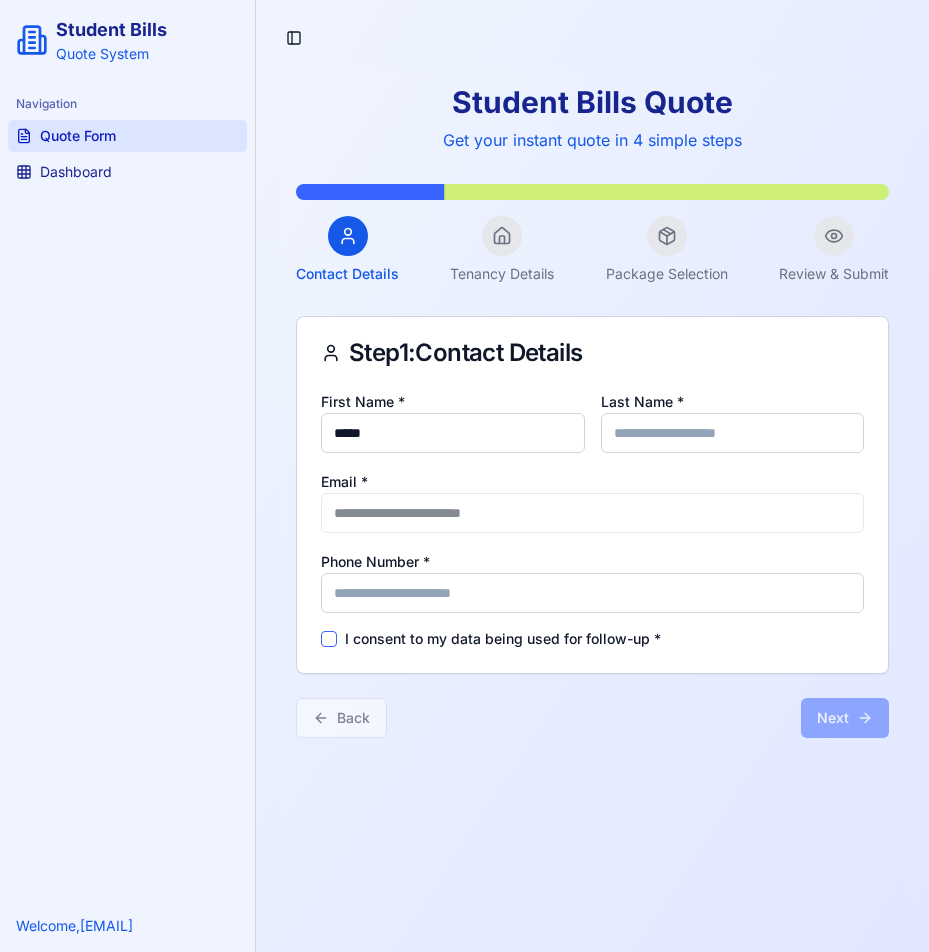 type on "*******" 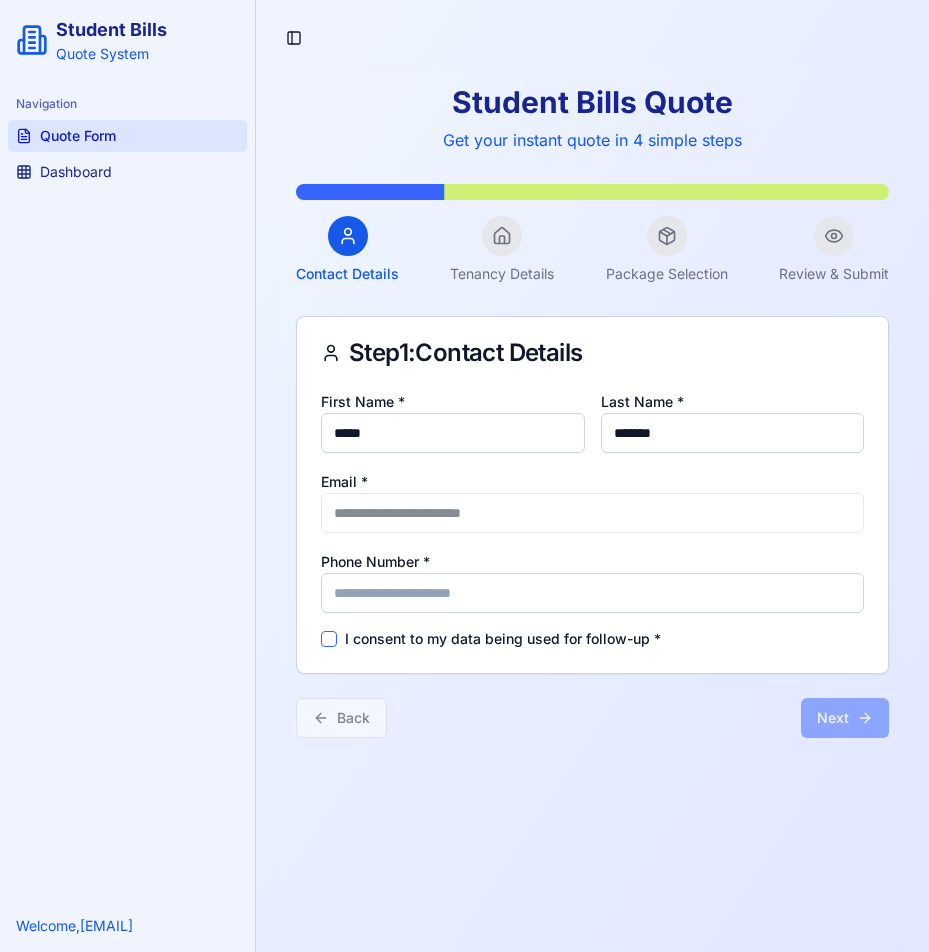 type on "**********" 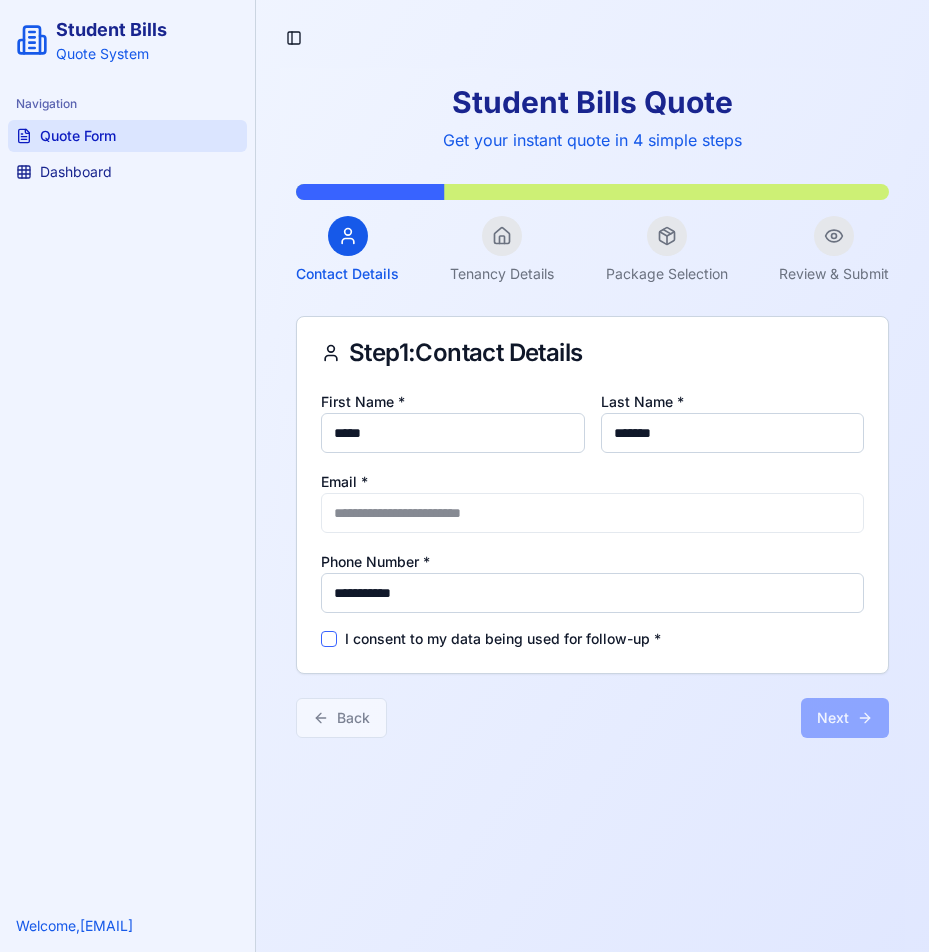 click on "I consent to my data being used for follow-up *" at bounding box center (329, 639) 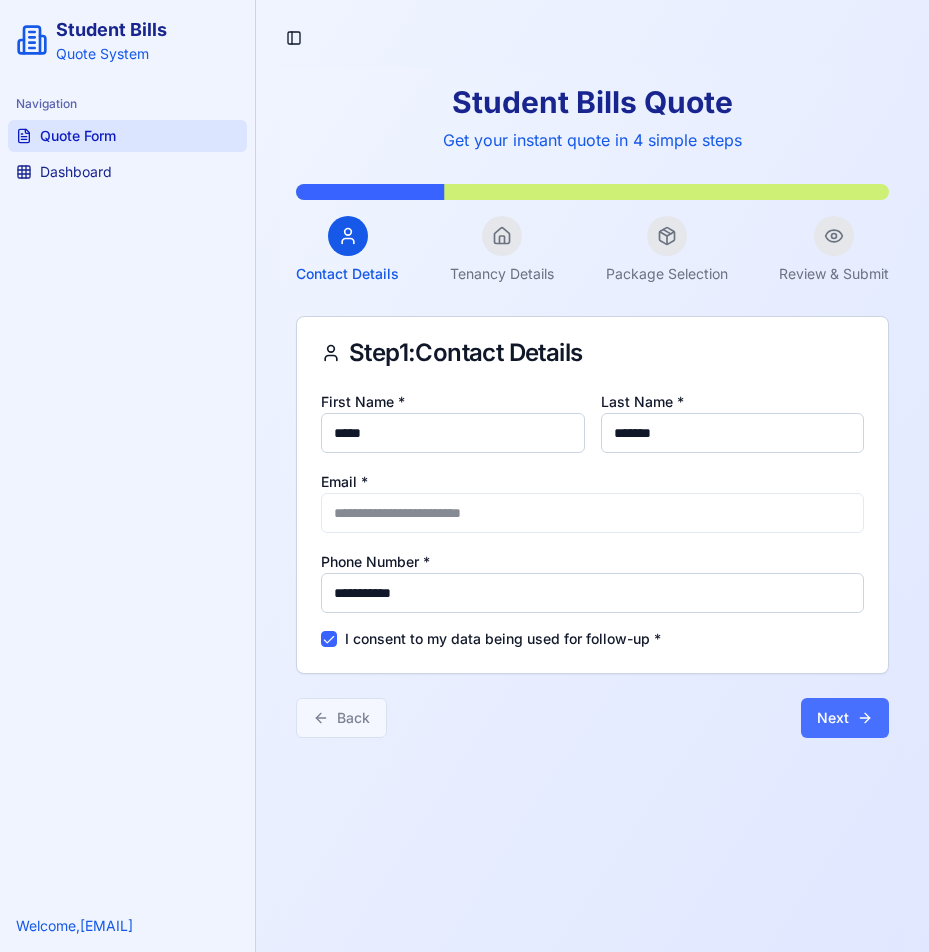 click on "Next" at bounding box center (845, 718) 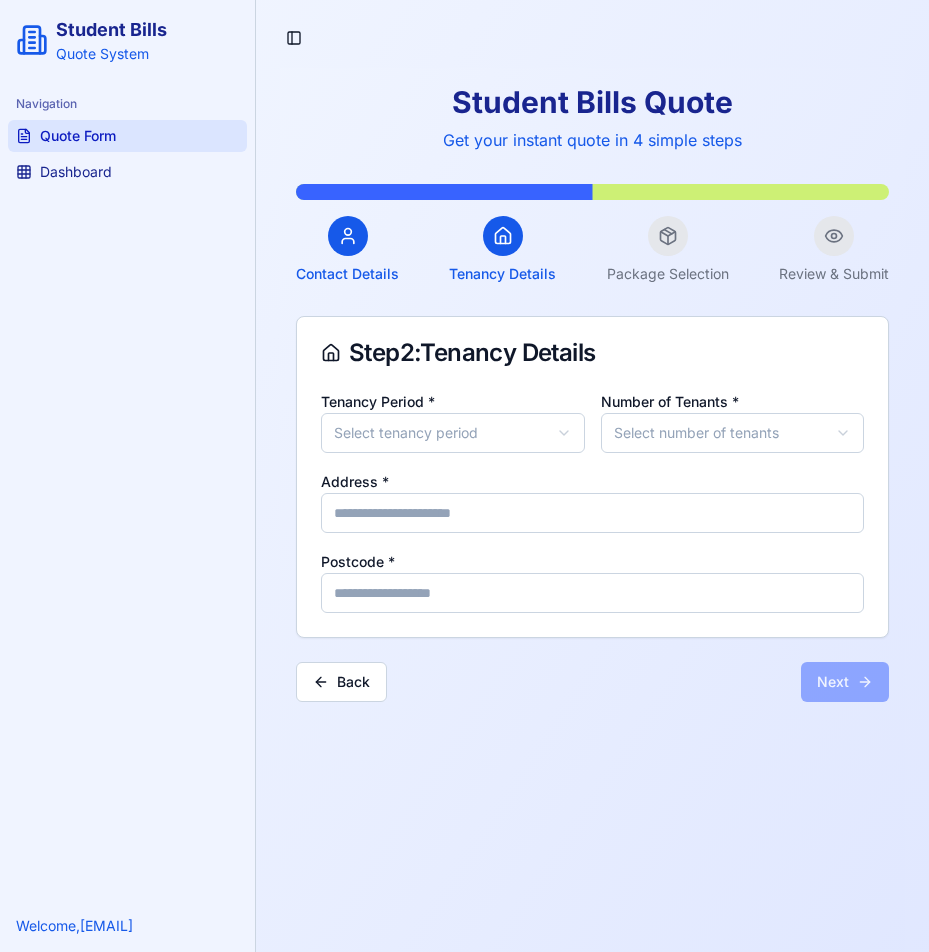click on "Student Bills Quote System Navigation Quote Form Dashboard Welcome,  hazzyvincent101@gmail.com Toggle Sidebar Student Bills Quote Get your instant quote in 4 simple steps Contact Details Tenancy Details Package Selection Review & Submit Step  2 :  Tenancy Details Tenancy Period * Select tenancy period Number of Tenants * Select number of tenants Address * Postcode * Back Next" at bounding box center (464, 522) 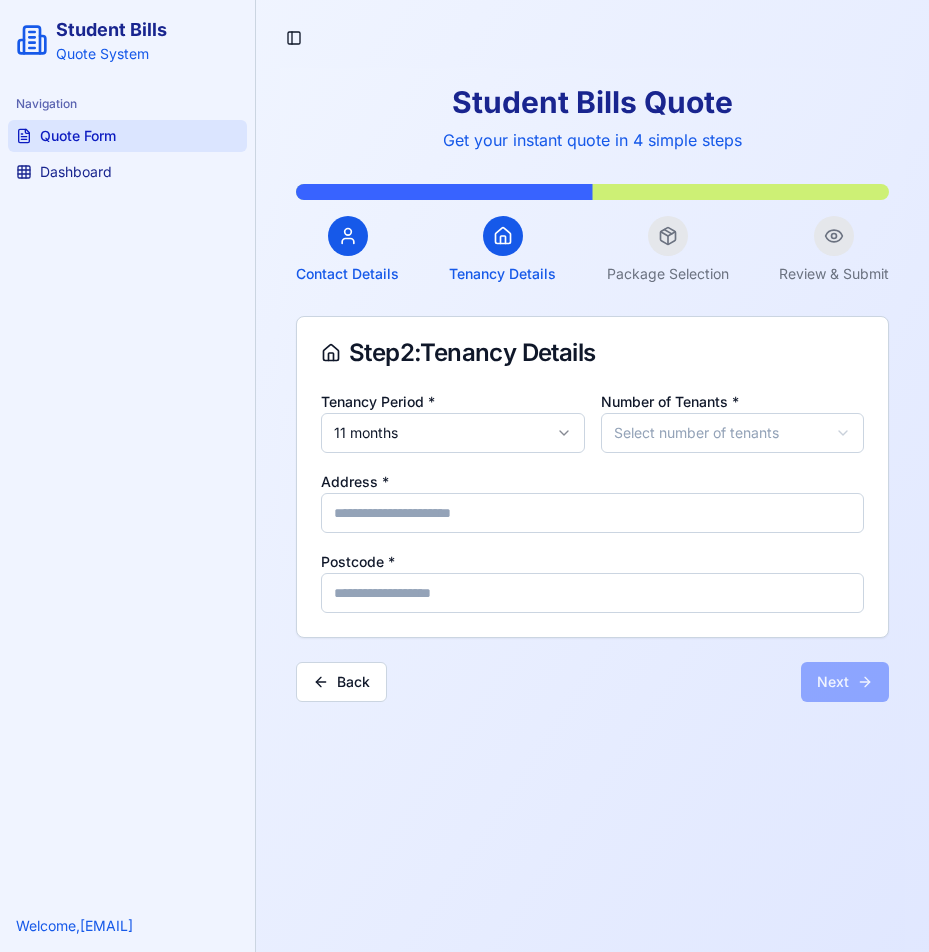 click on "Student Bills Quote System Navigation Quote Form Dashboard Welcome,  hazzyvincent101@gmail.com Toggle Sidebar Student Bills Quote Get your instant quote in 4 simple steps Contact Details Tenancy Details Package Selection Review & Submit Step  2 :  Tenancy Details Tenancy Period * 11 months Number of Tenants * Select number of tenants Address * Postcode * Back Next" at bounding box center [464, 522] 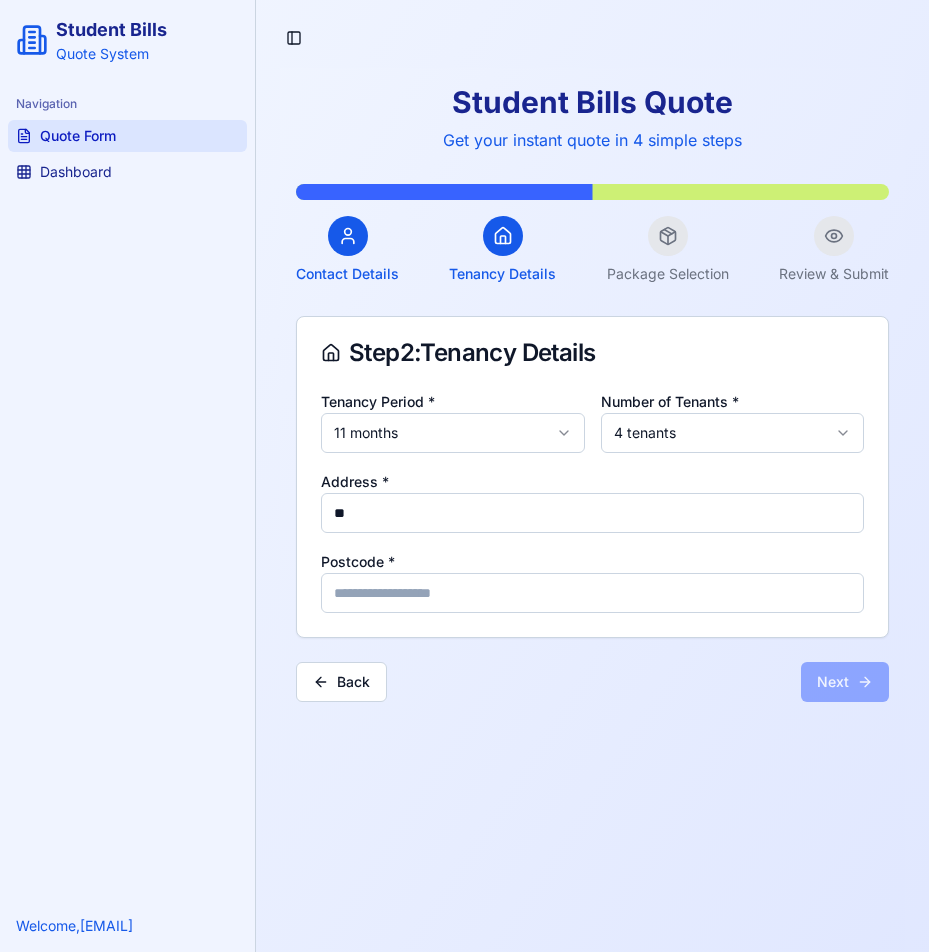 type on "*" 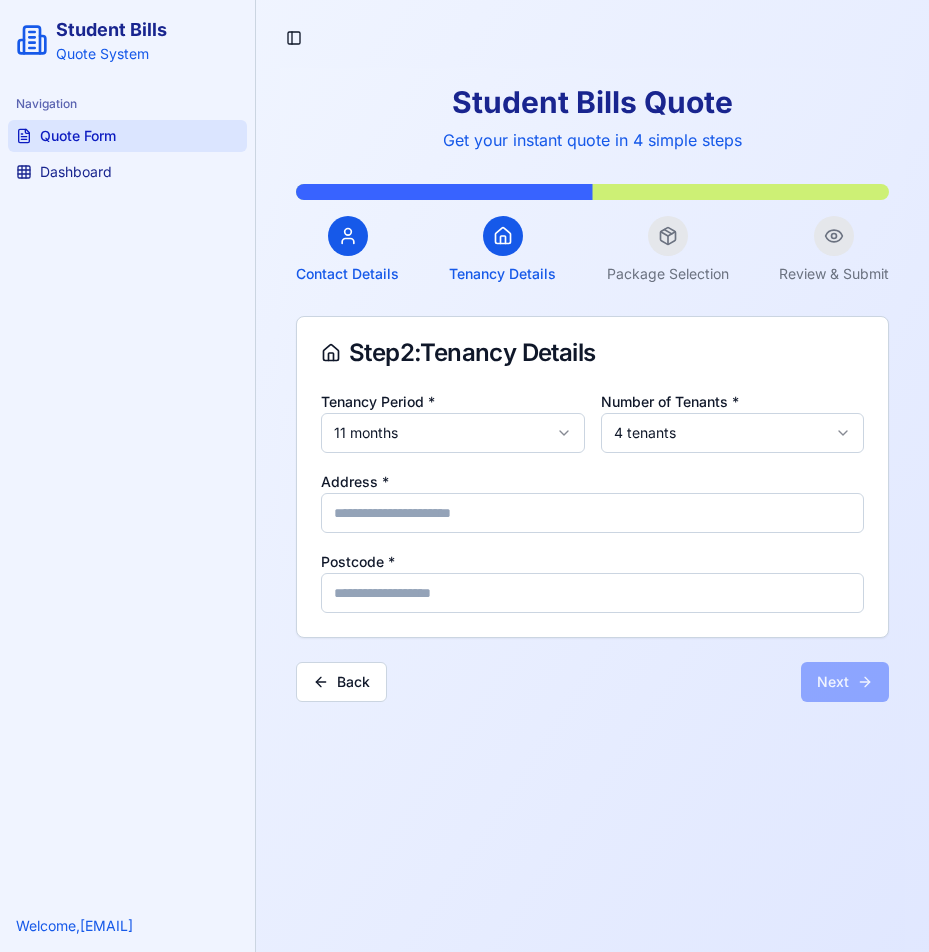 type on "**********" 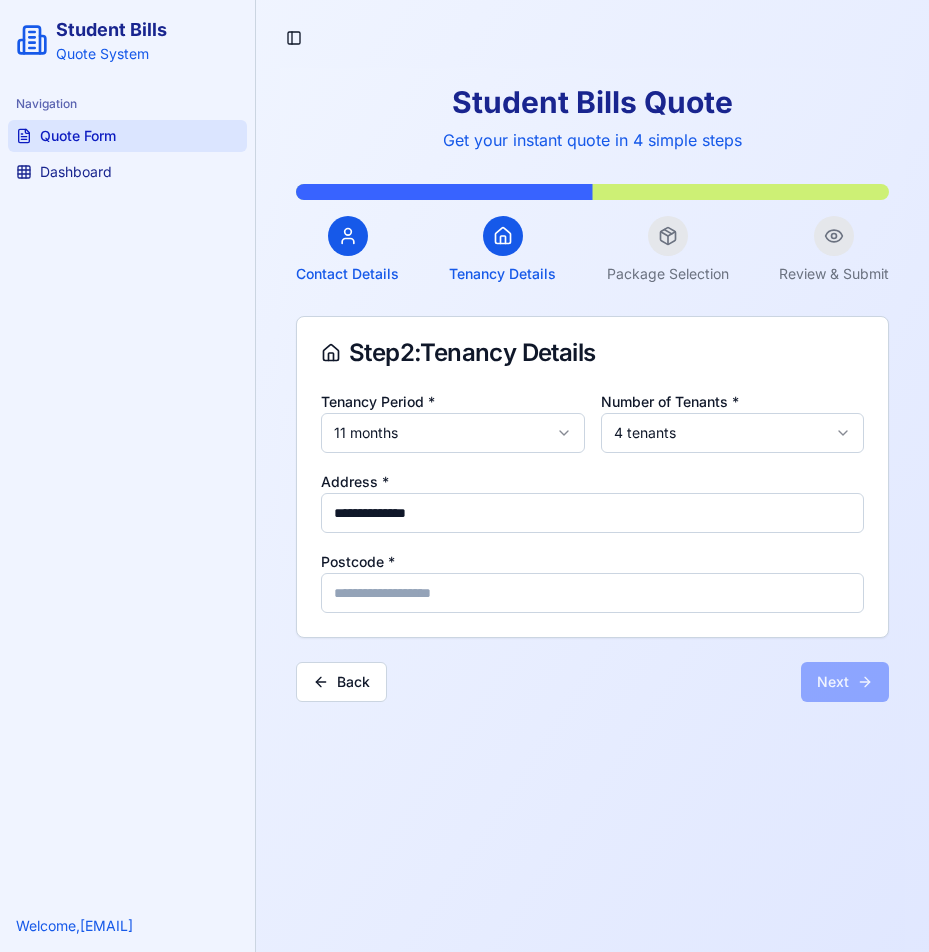 type on "*******" 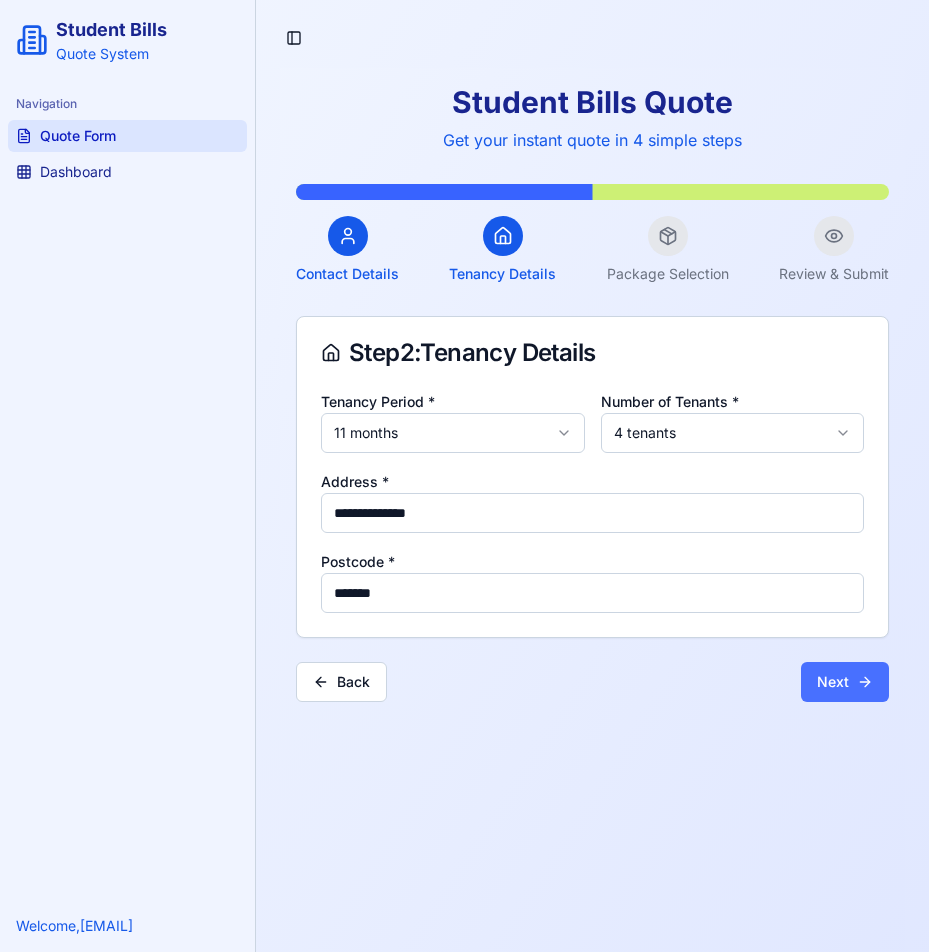 click on "Next" at bounding box center [845, 682] 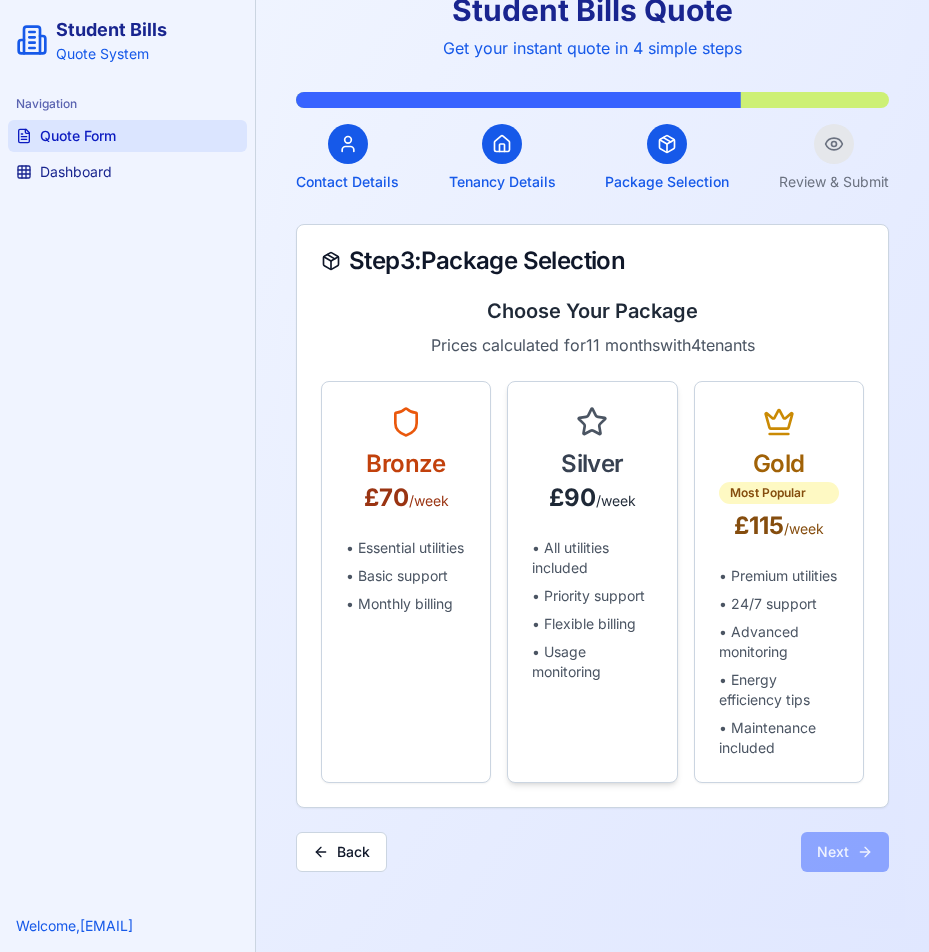 scroll, scrollTop: 92, scrollLeft: 0, axis: vertical 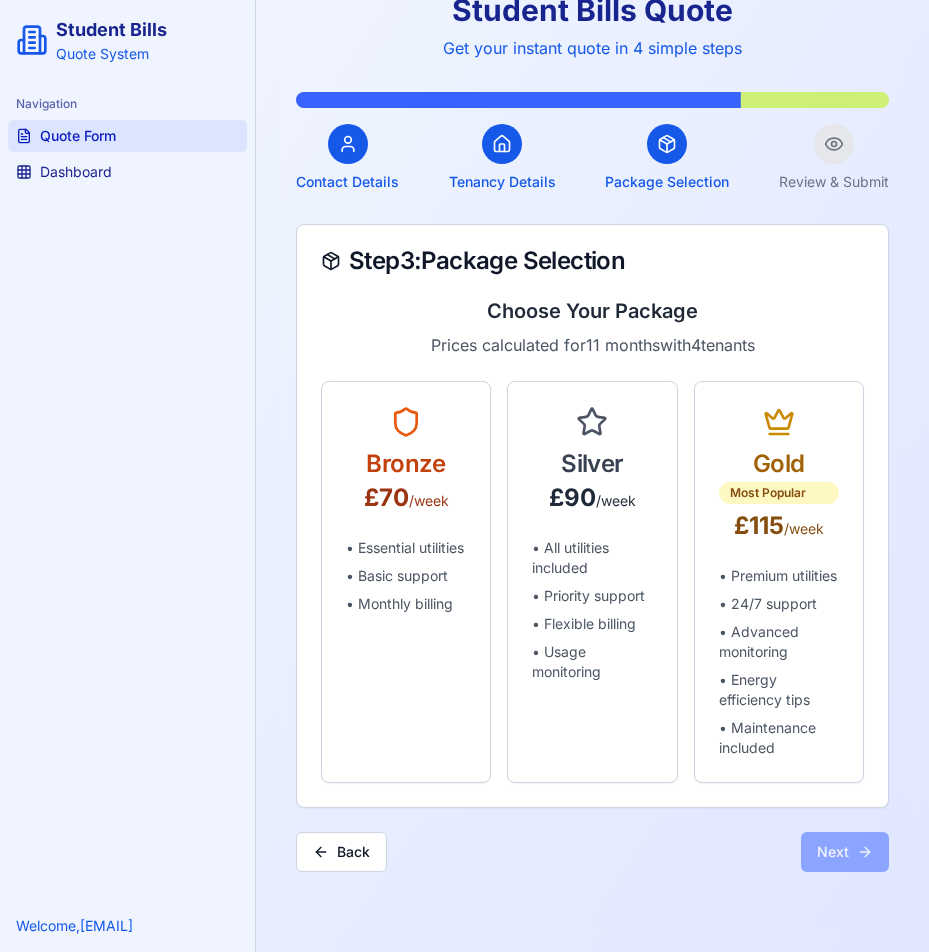 click on "Quote Form" at bounding box center [127, 136] 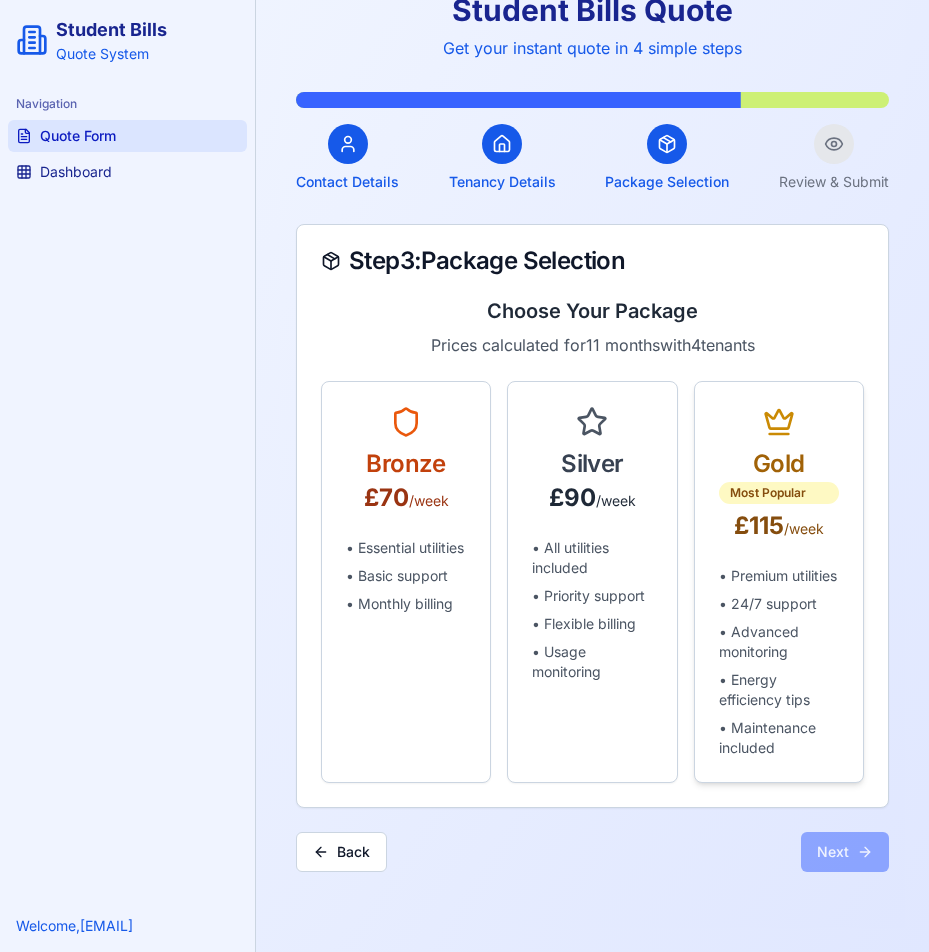 click on "• Advanced monitoring" at bounding box center [779, 642] 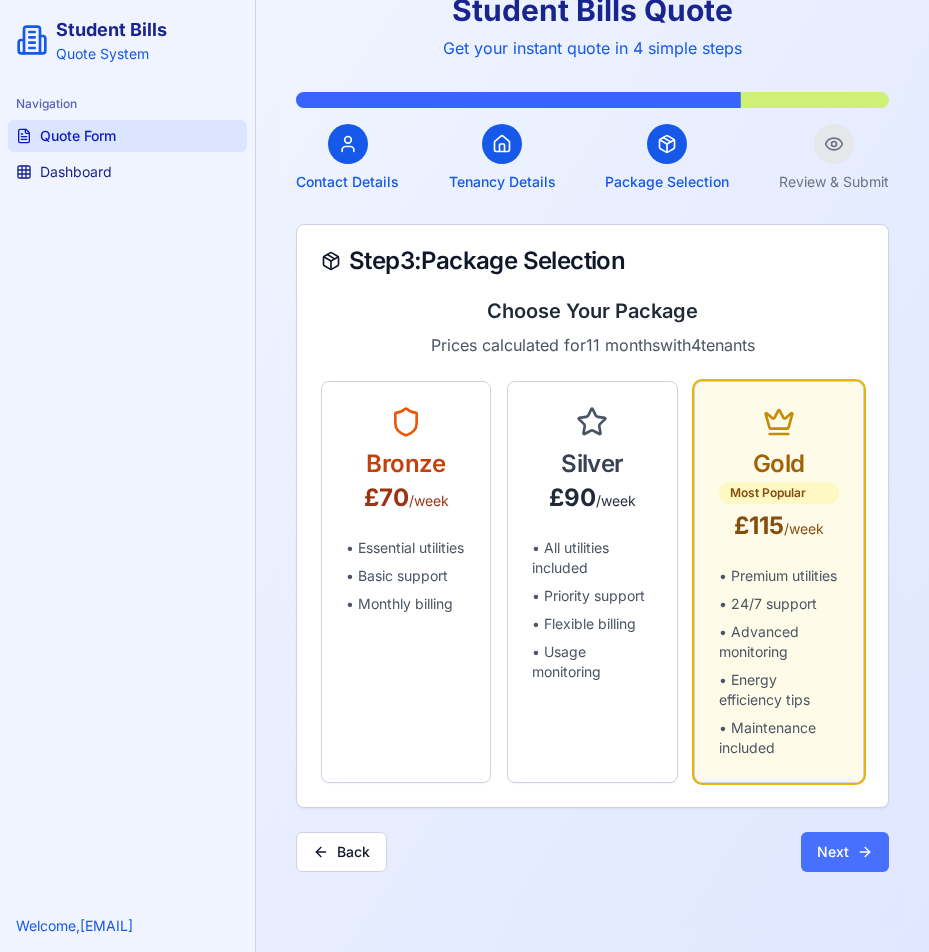 click on "Next" at bounding box center (845, 852) 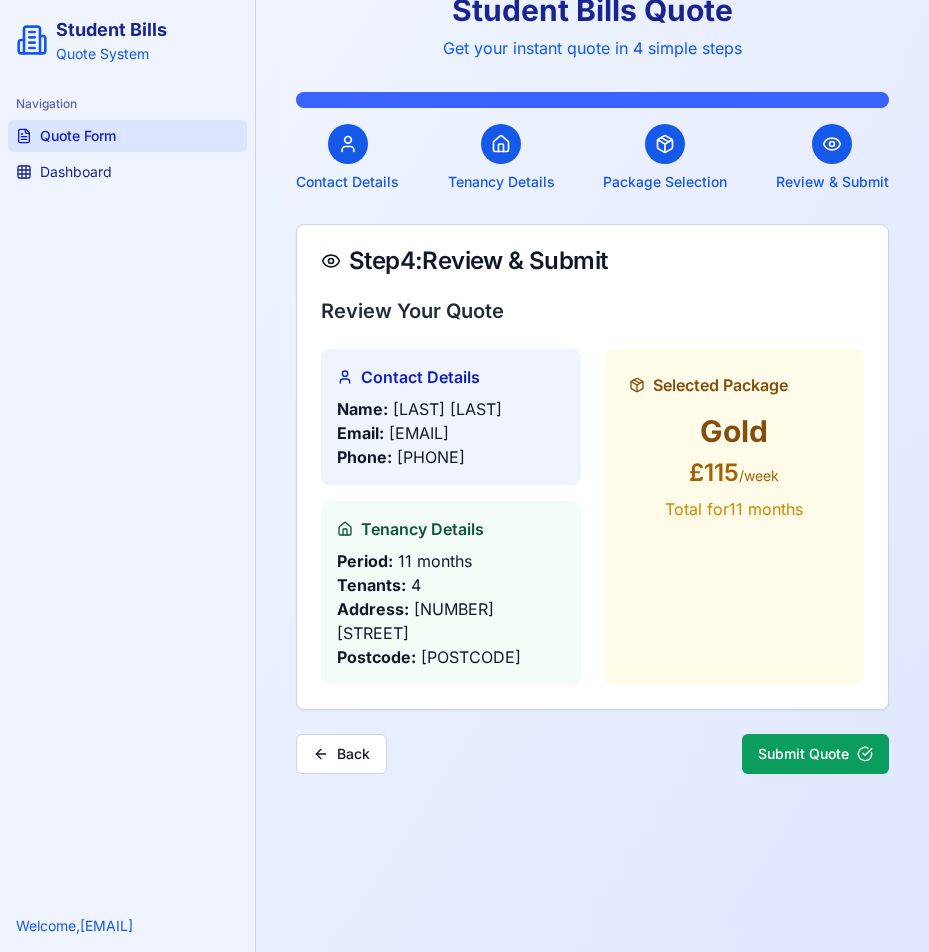 click on "Quote Form" at bounding box center [127, 136] 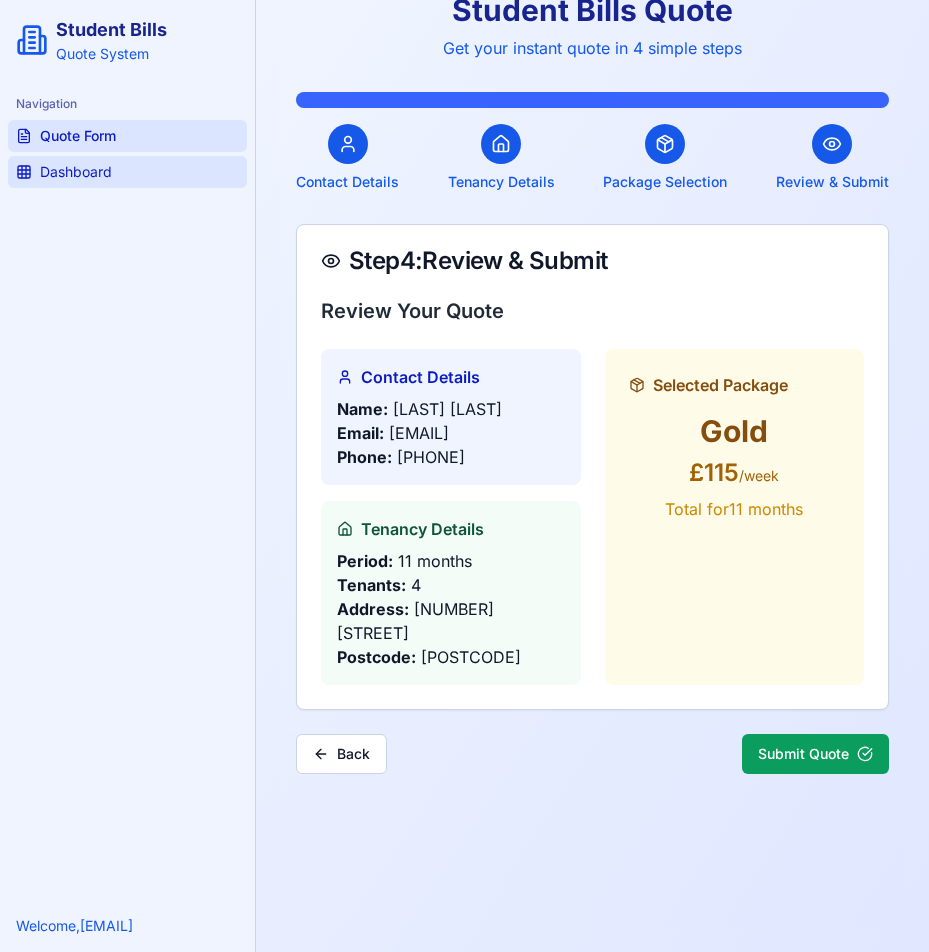 click on "Dashboard" at bounding box center (127, 172) 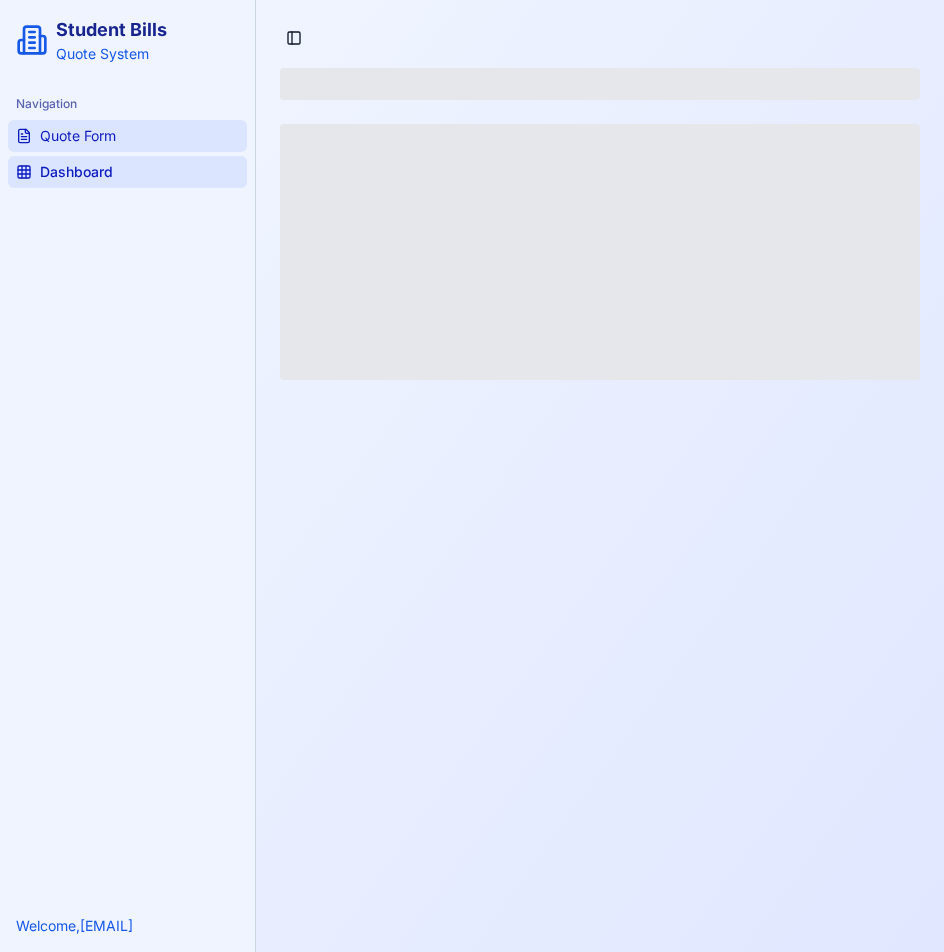 click on "Quote Form Dashboard" at bounding box center [127, 154] 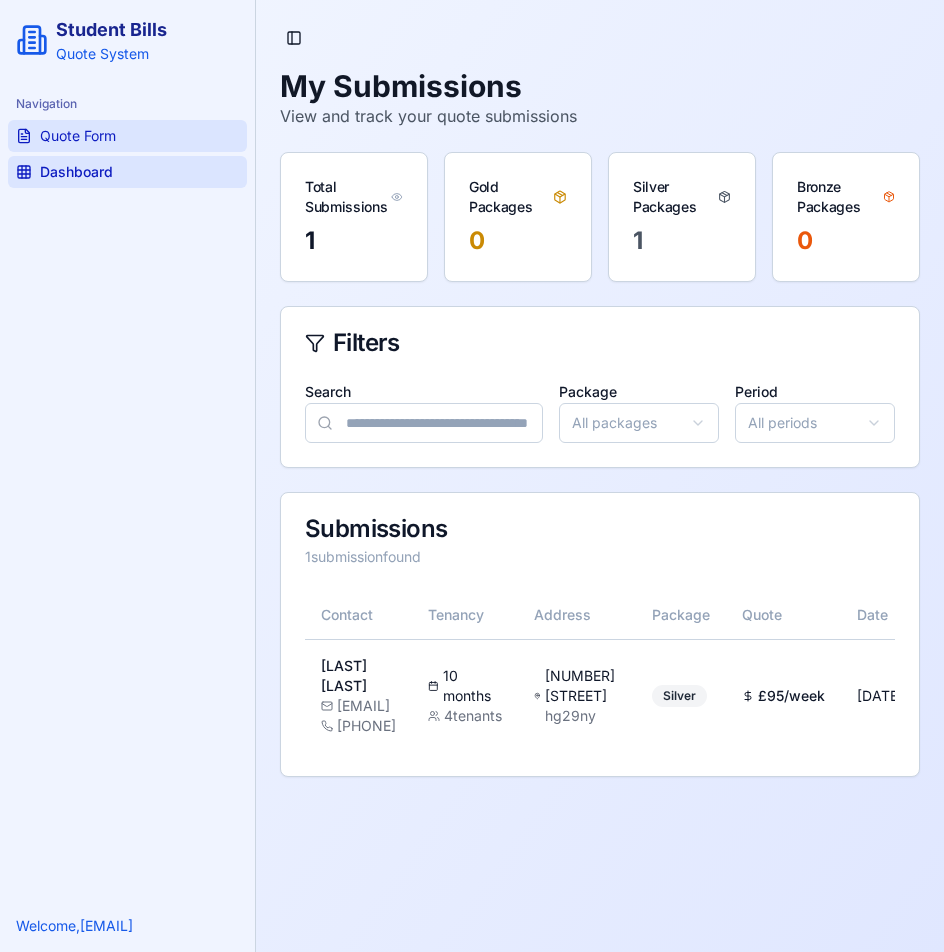click on "Quote Form" at bounding box center (127, 136) 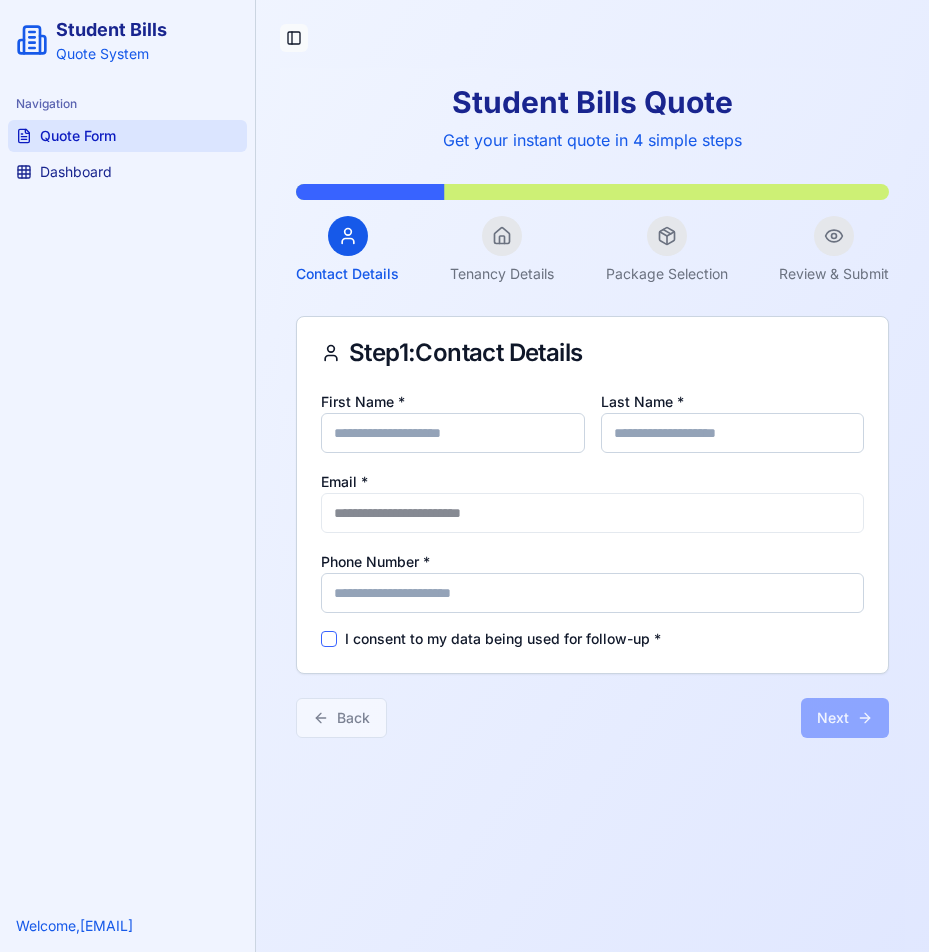 click on "Toggle Sidebar" at bounding box center (294, 38) 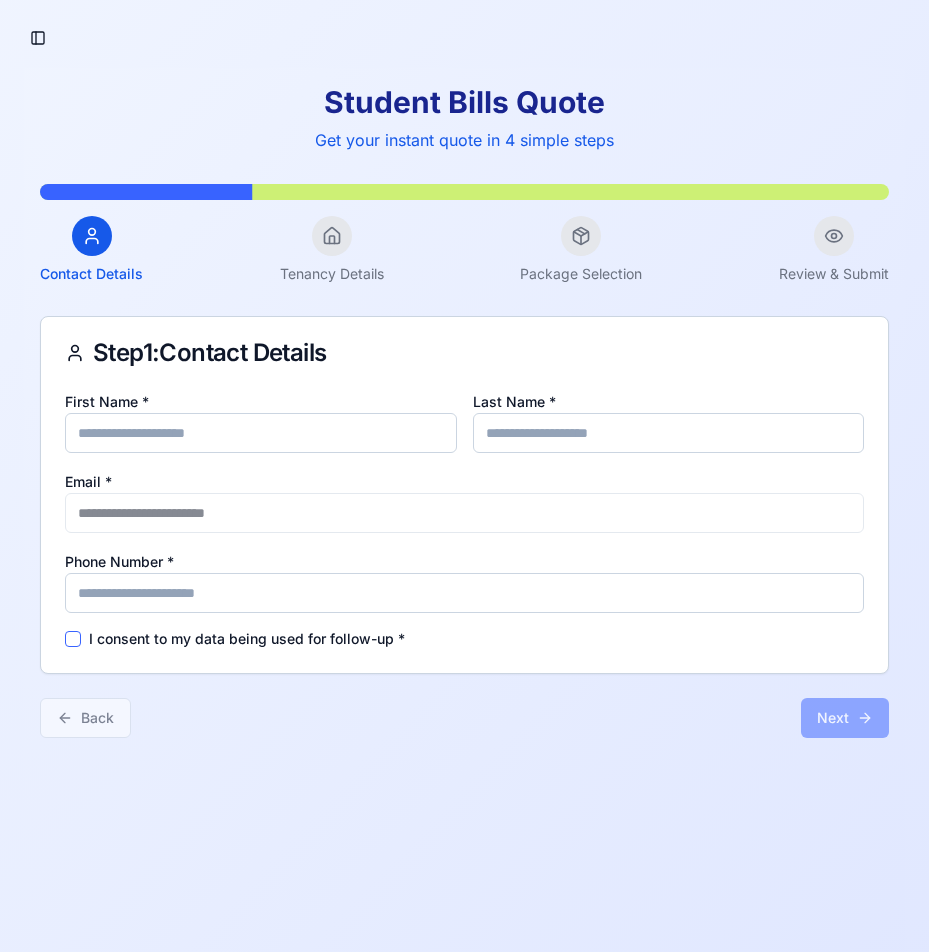 click on "**********" at bounding box center (464, 522) 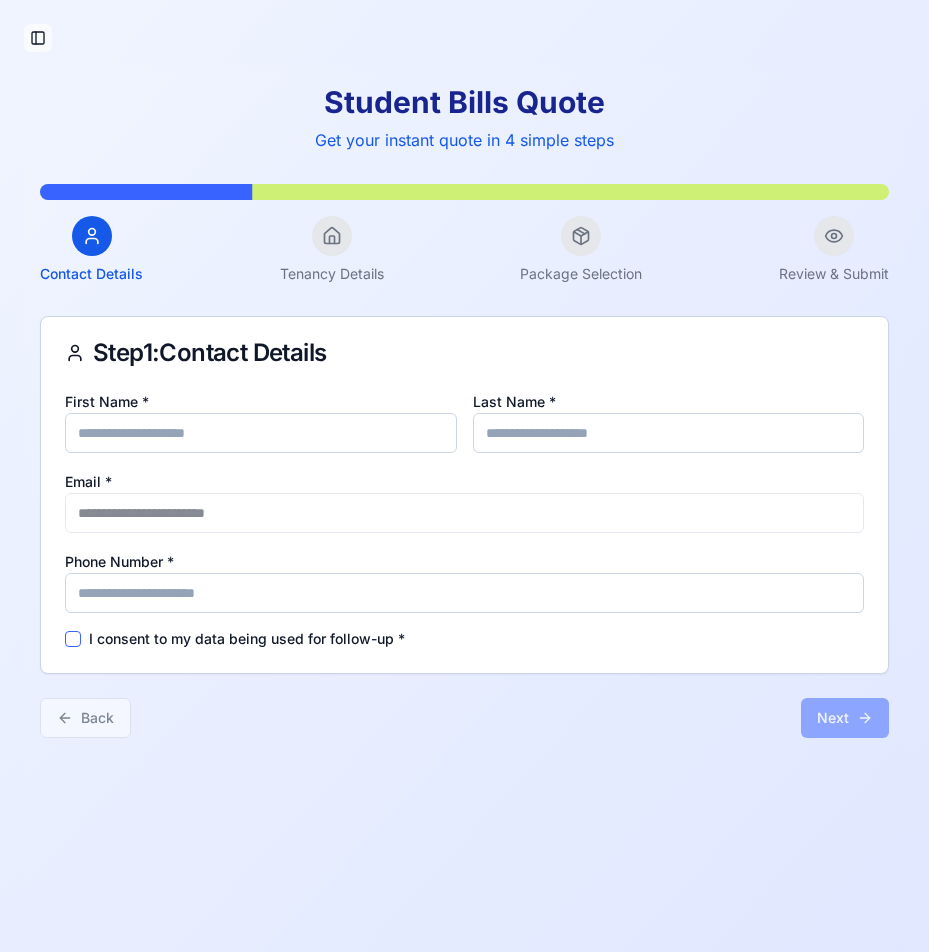 click on "Toggle Sidebar" at bounding box center [38, 38] 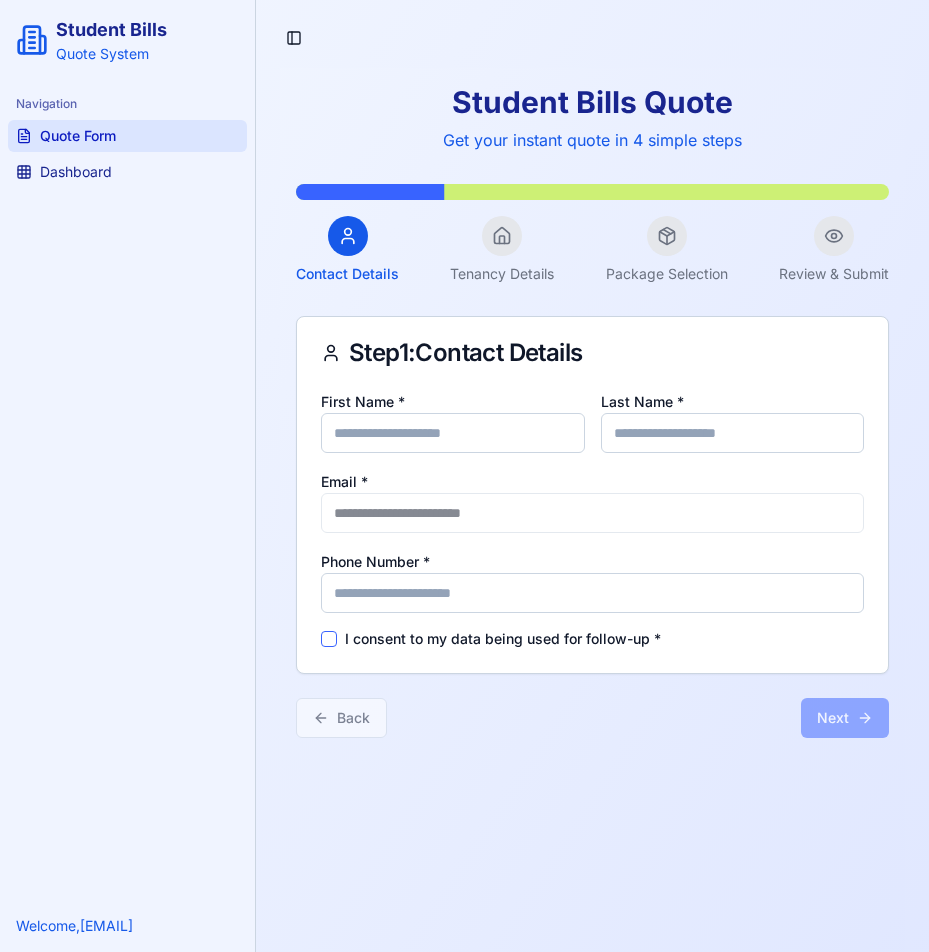 type on "*****" 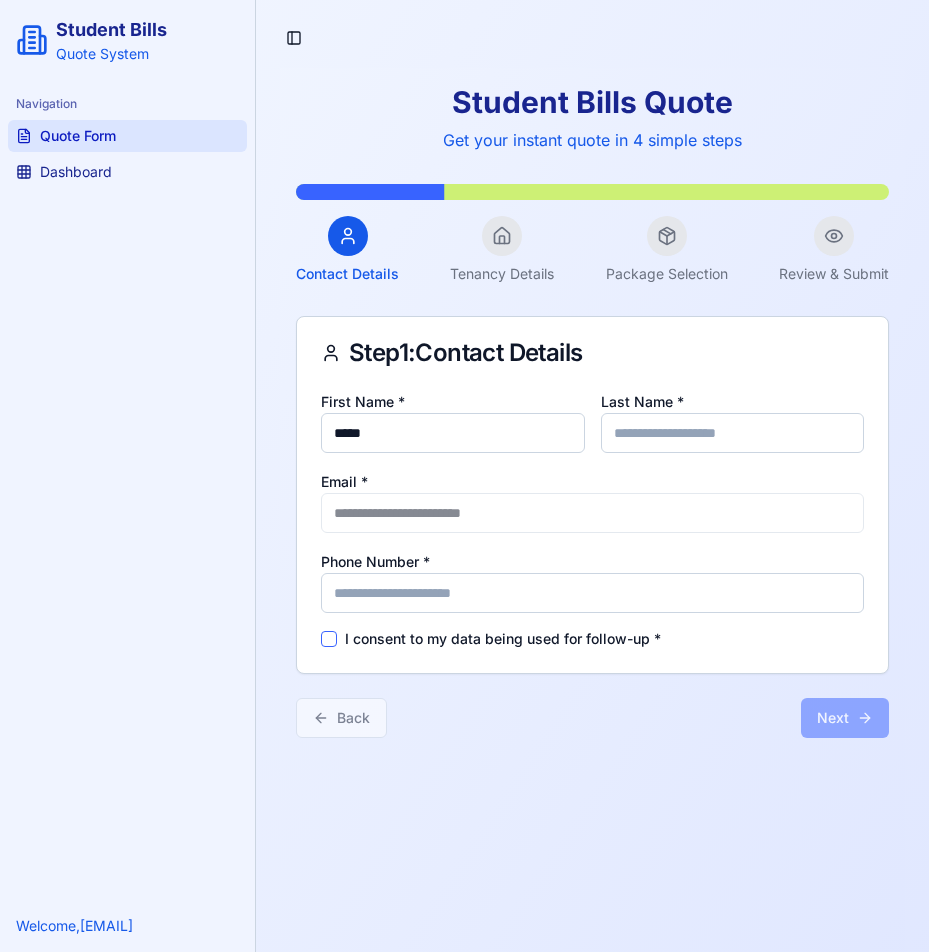 type on "*******" 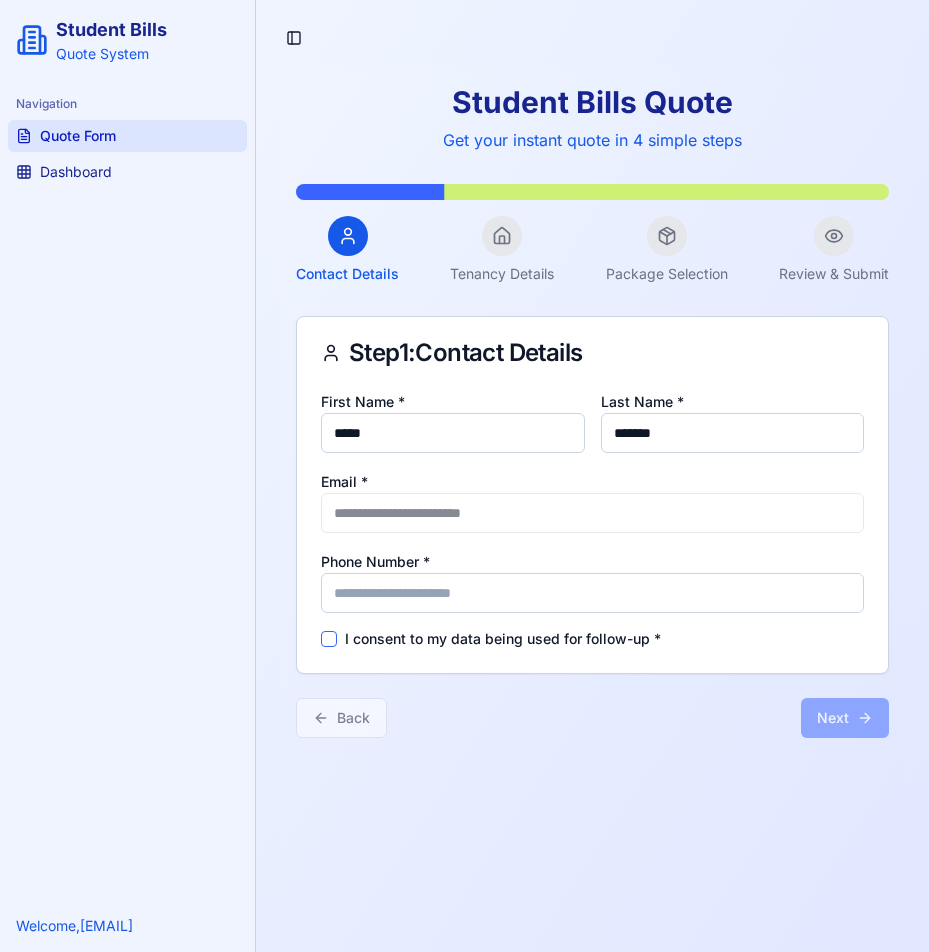 type on "**********" 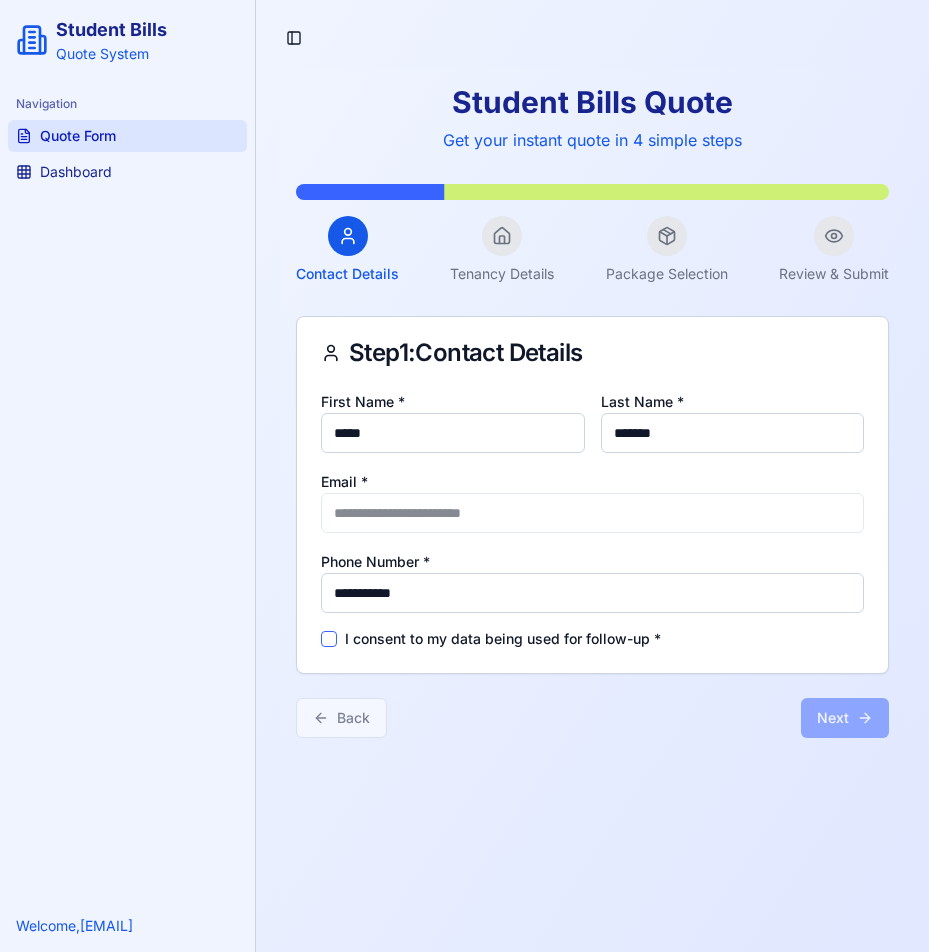 click on "I consent to my data being used for follow-up *" at bounding box center (503, 639) 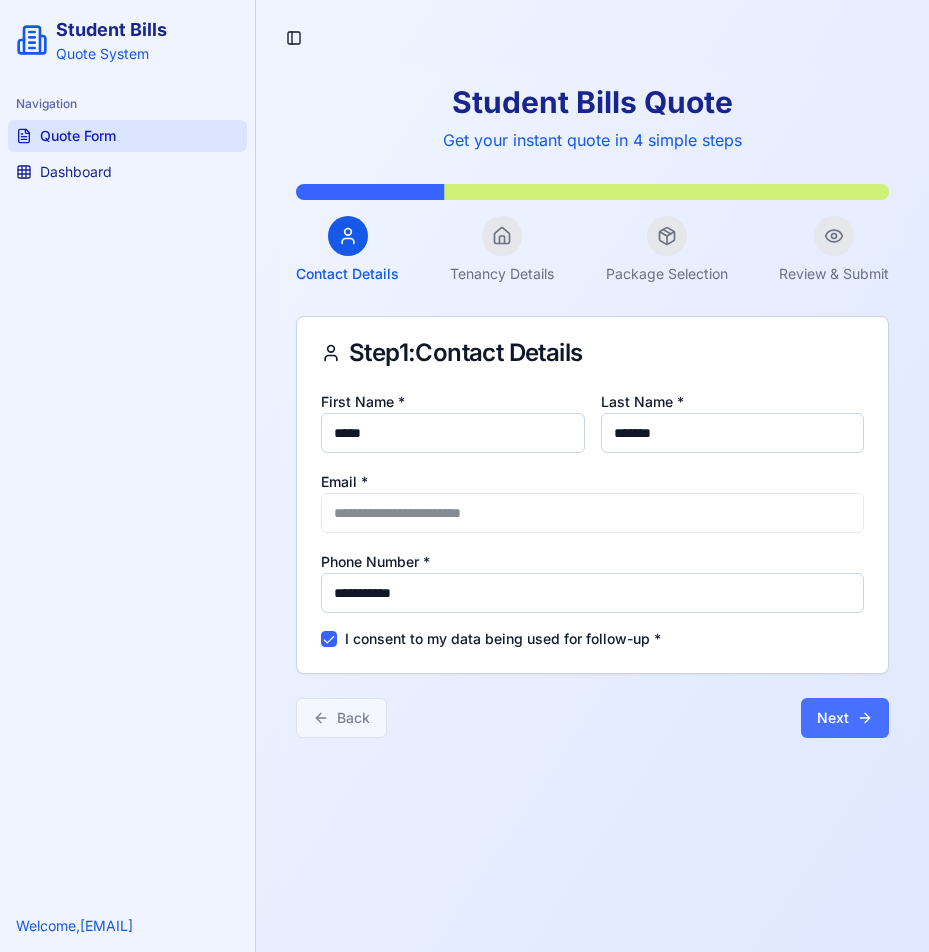 click on "Next" at bounding box center (845, 718) 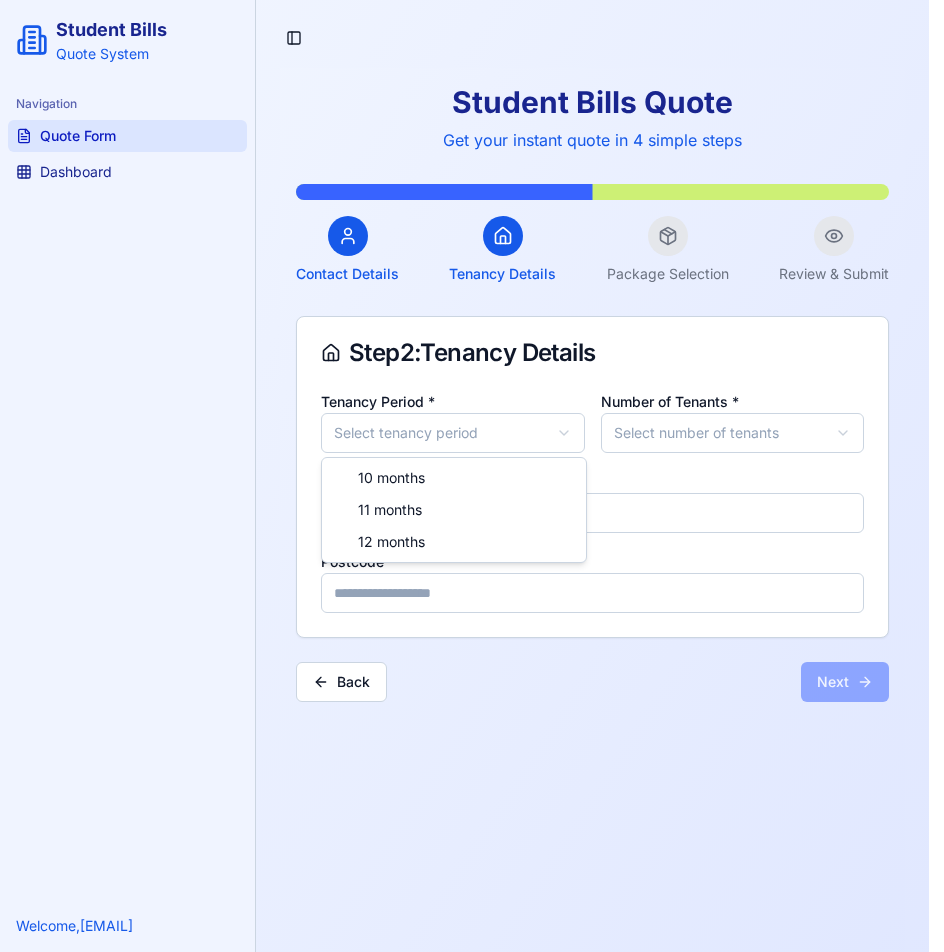 click on "Student Bills Quote System Navigation Quote Form Dashboard Welcome,  hazzyvincent101@gmail.com Toggle Sidebar Student Bills Quote Get your instant quote in 4 simple steps Contact Details Tenancy Details Package Selection Review & Submit Step  2 :  Tenancy Details Tenancy Period * Select tenancy period Number of Tenants * Select number of tenants Address * Postcode * Back Next
10 months 11 months 12 months" at bounding box center (472, 522) 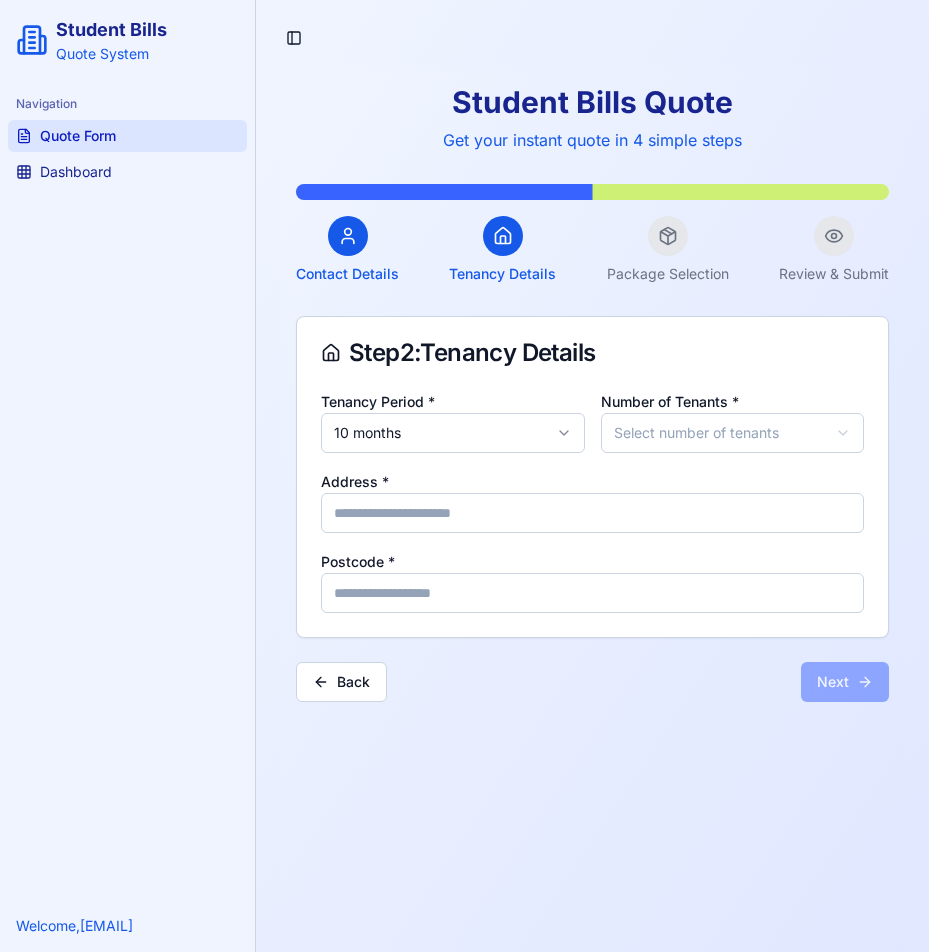 click on "Tenancy Period * 10 months Number of Tenants * Select number of tenants Address * Postcode *" at bounding box center [592, 501] 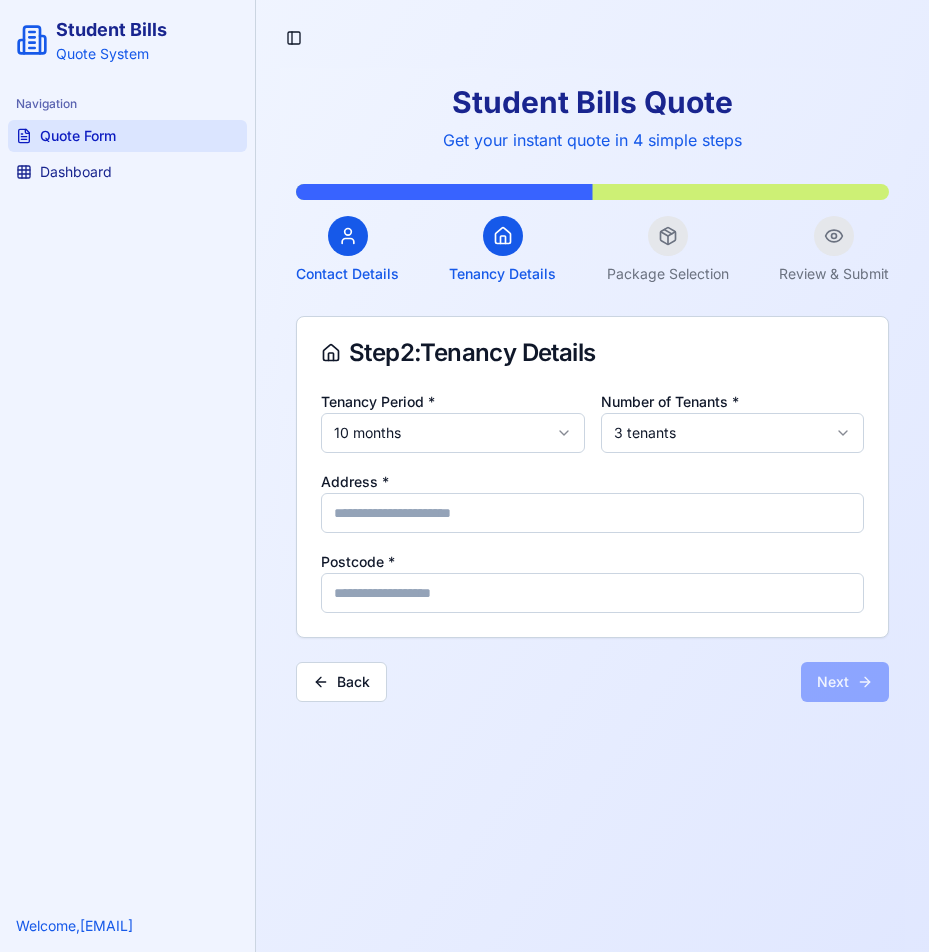 type on "**********" 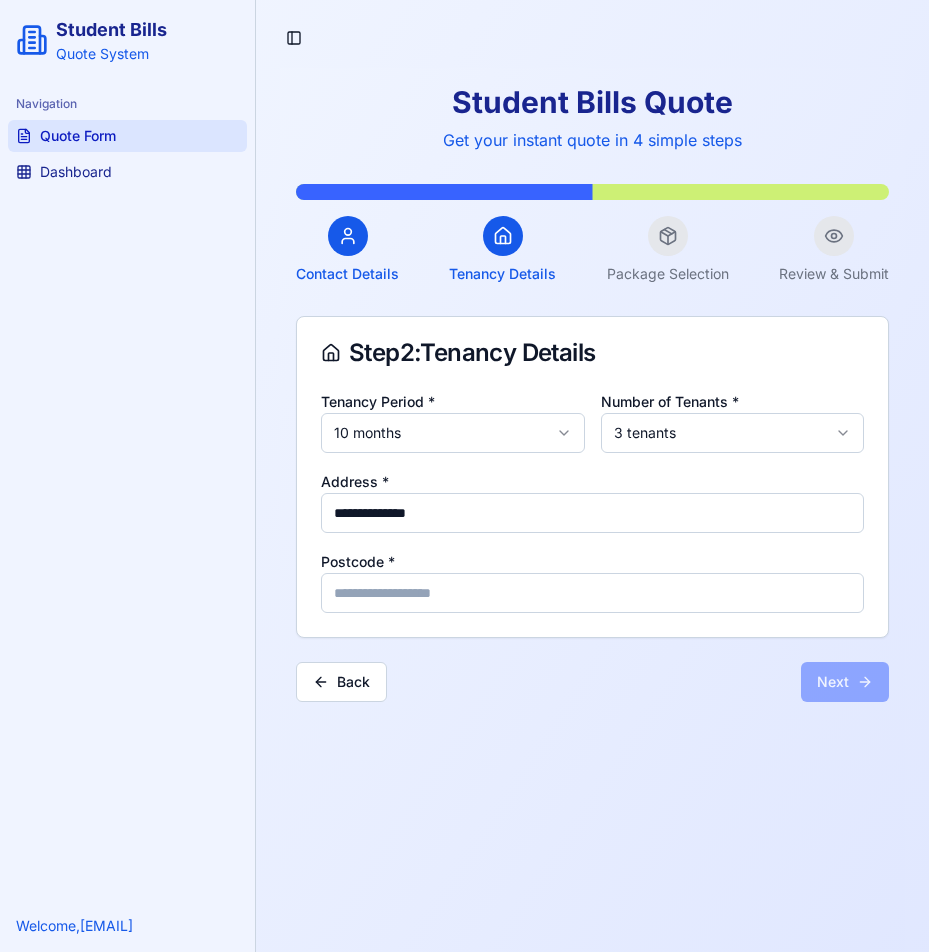 type on "*******" 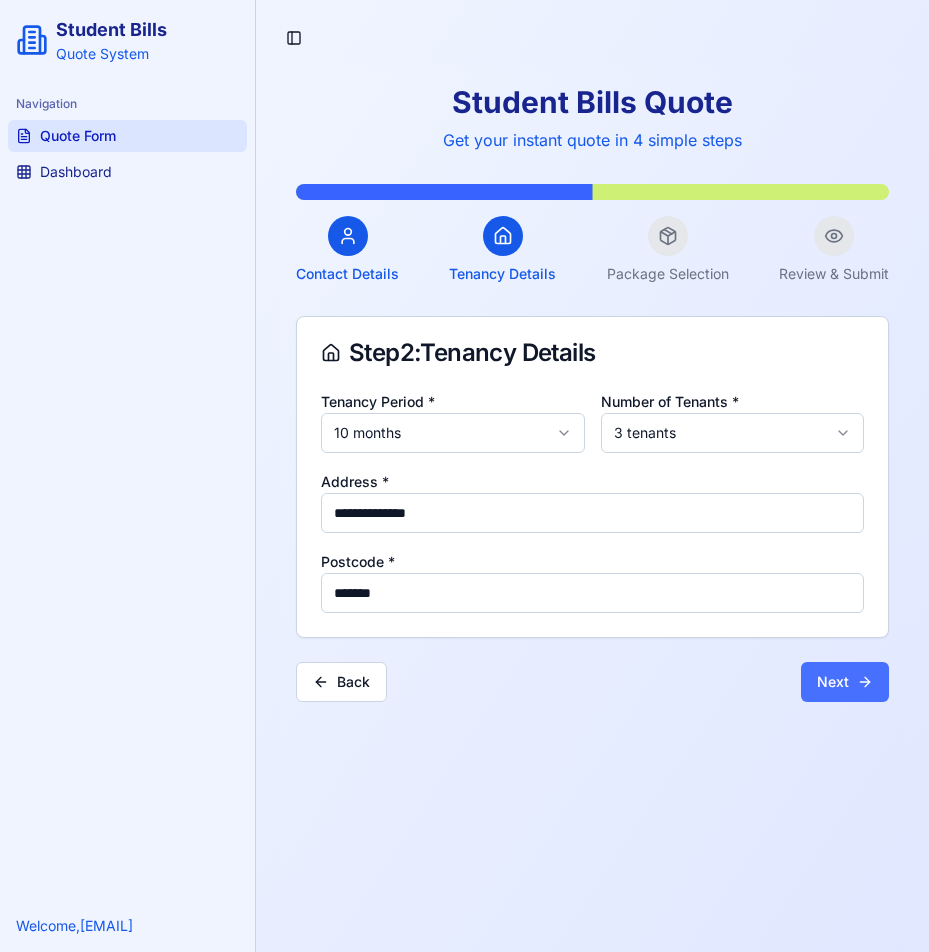 click on "Next" at bounding box center [845, 682] 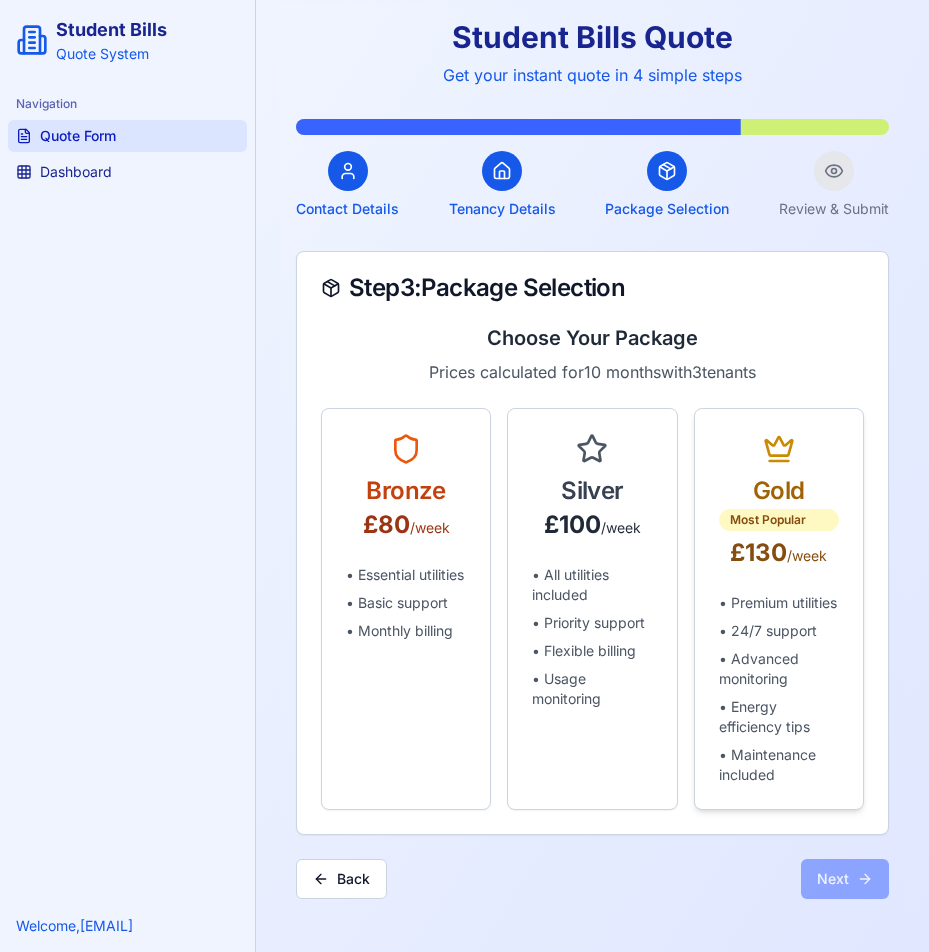 scroll, scrollTop: 64, scrollLeft: 0, axis: vertical 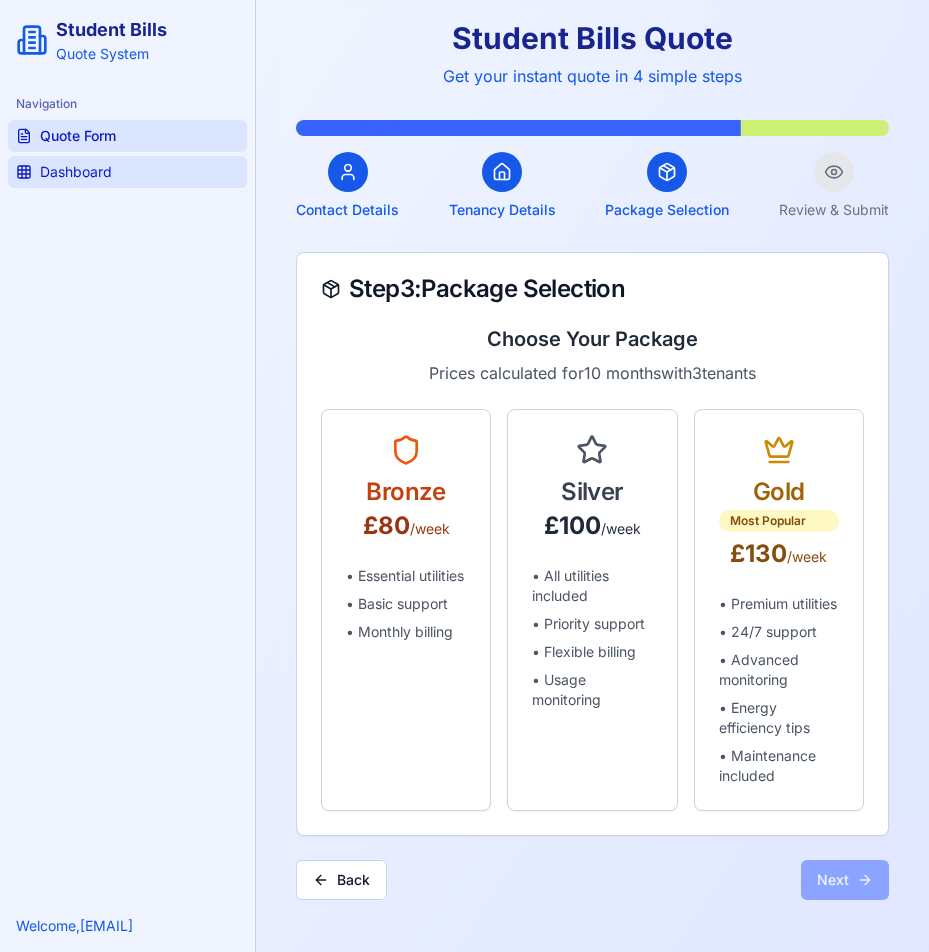 click on "Dashboard" at bounding box center (127, 172) 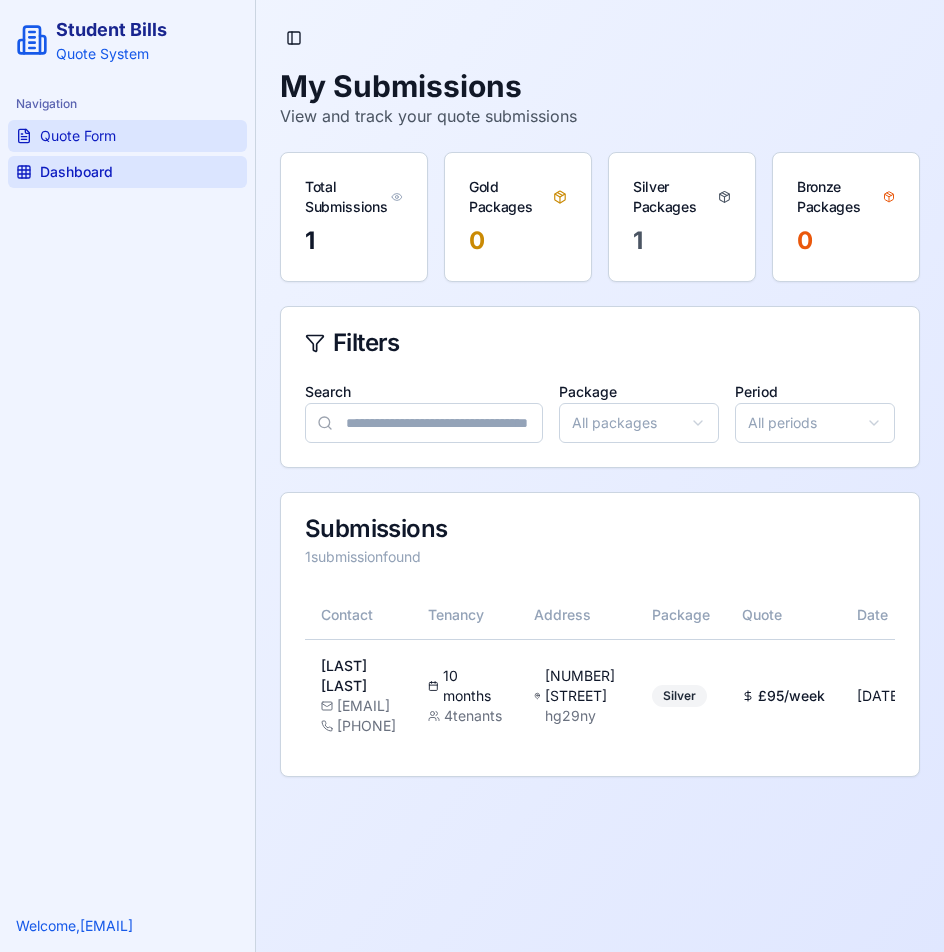 click on "Quote Form" at bounding box center (127, 136) 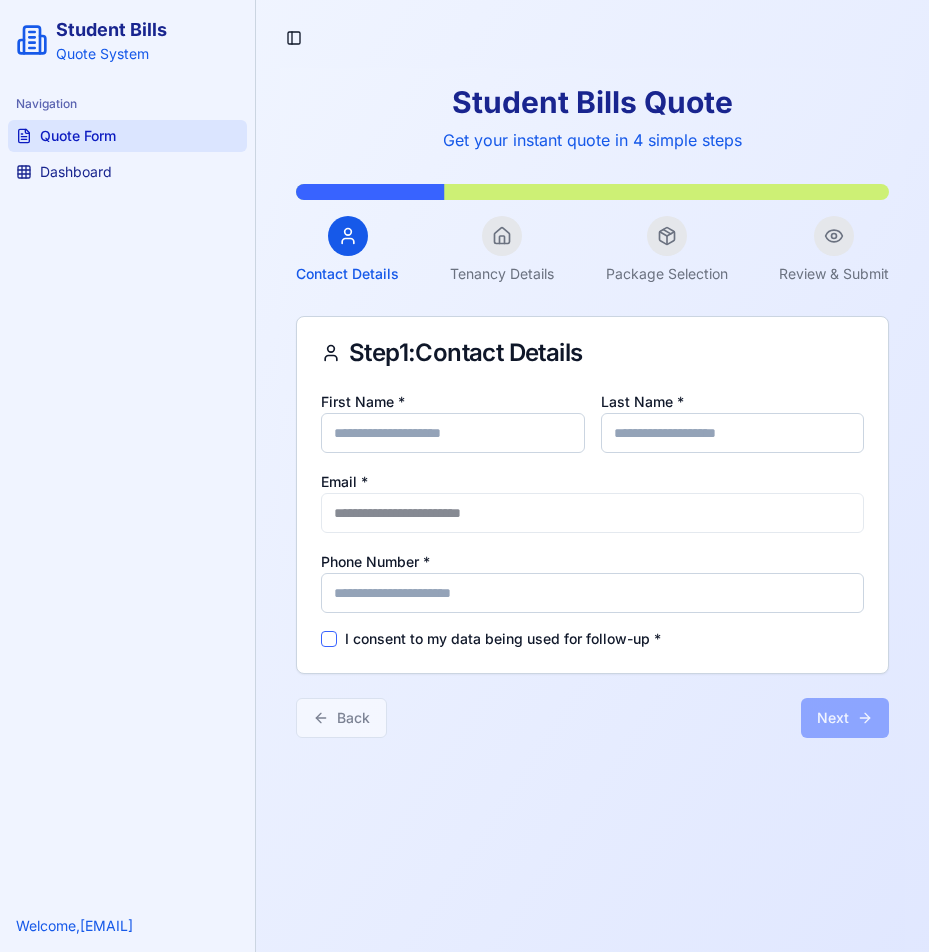 click on "**********" at bounding box center [592, 522] 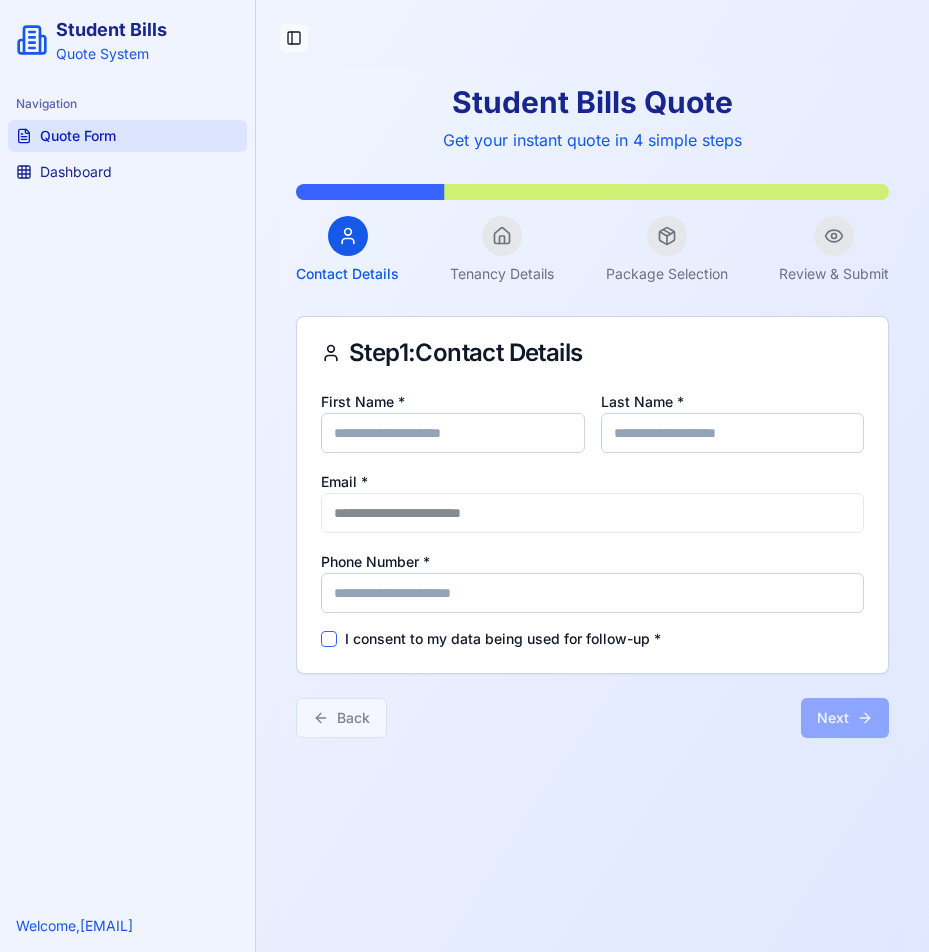 click on "Toggle Sidebar" at bounding box center [294, 38] 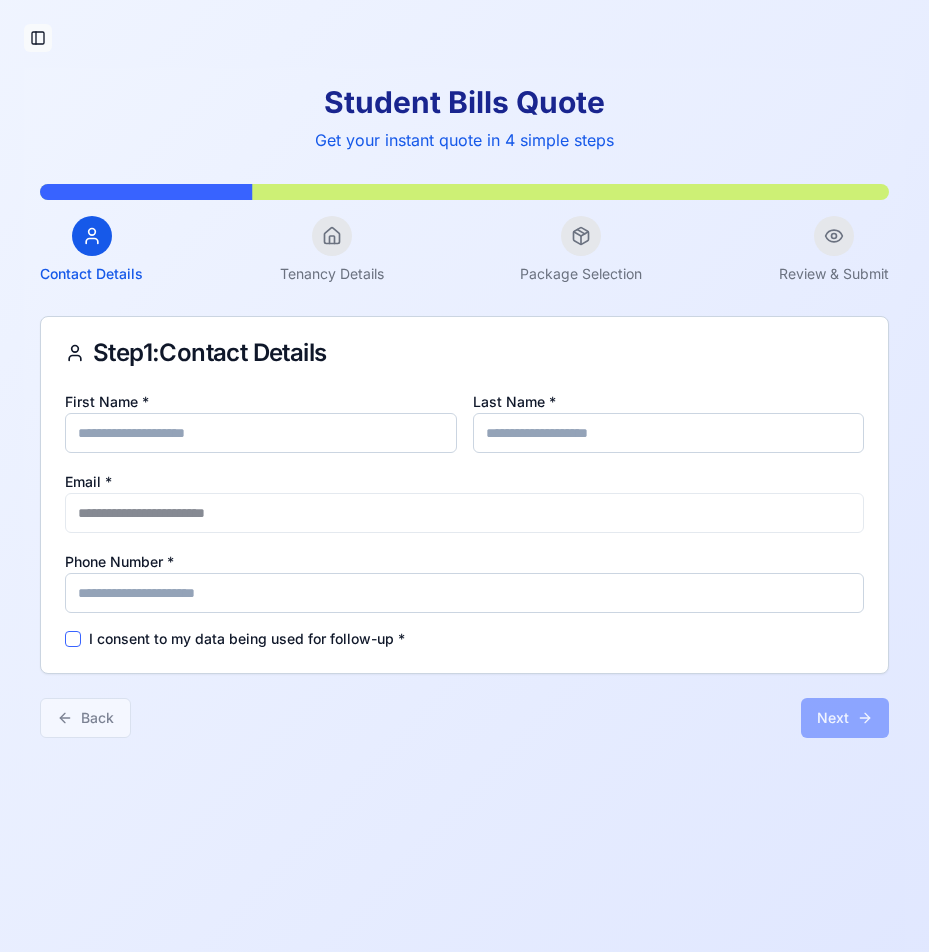 click on "Toggle Sidebar" at bounding box center [38, 38] 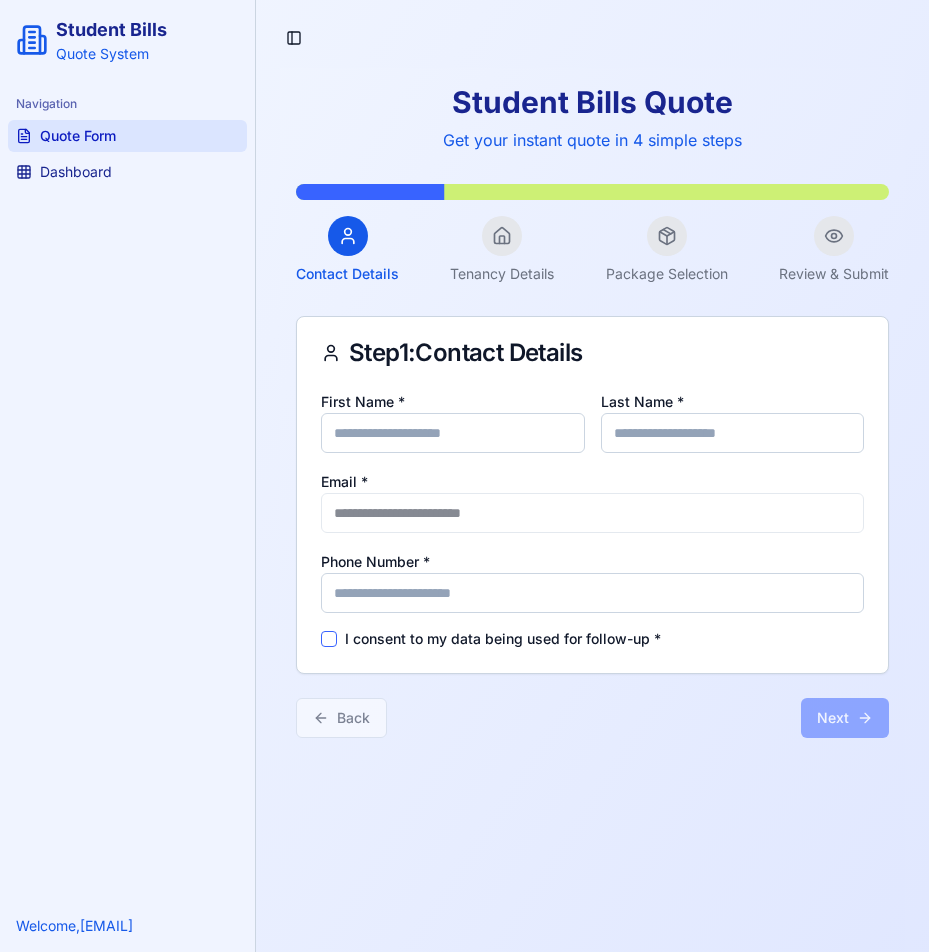 click on "Student Bills" at bounding box center [111, 30] 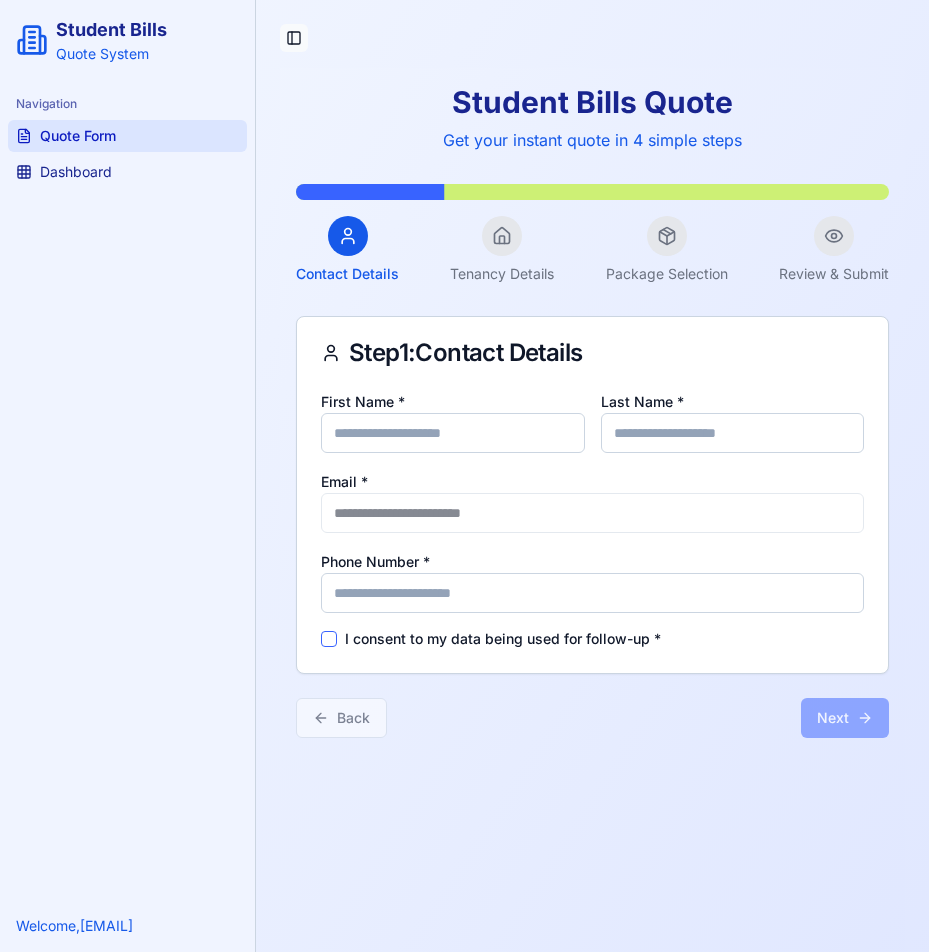 click on "Toggle Sidebar" at bounding box center [294, 38] 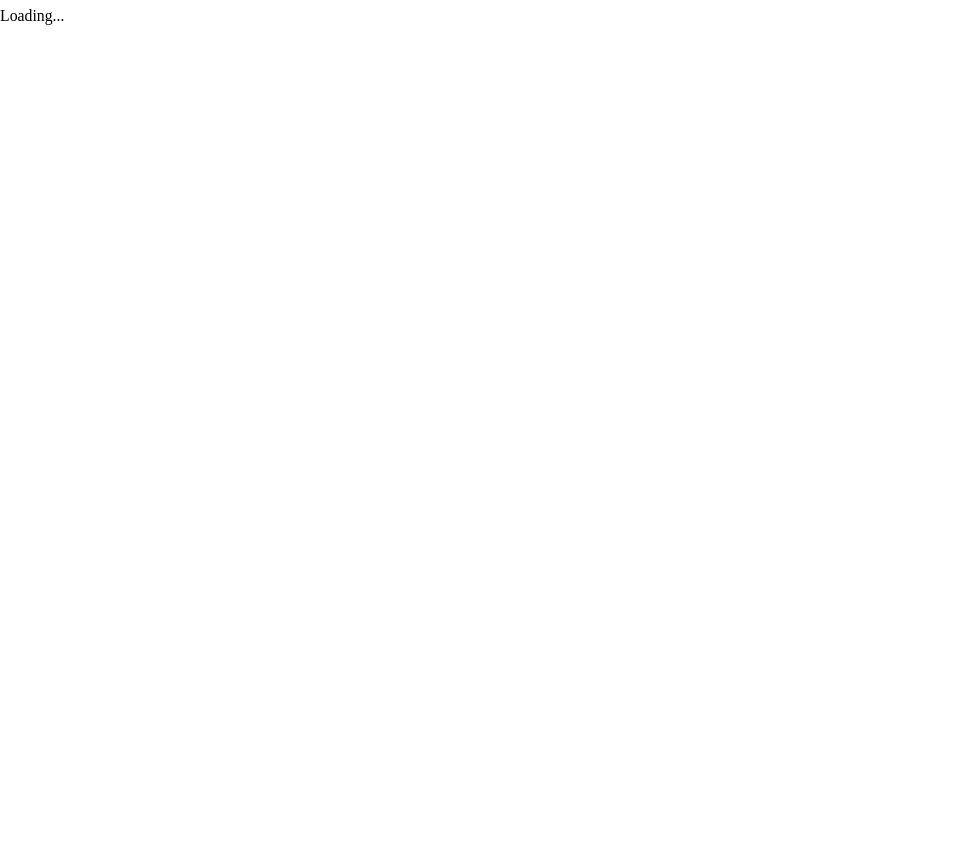 scroll, scrollTop: 0, scrollLeft: 0, axis: both 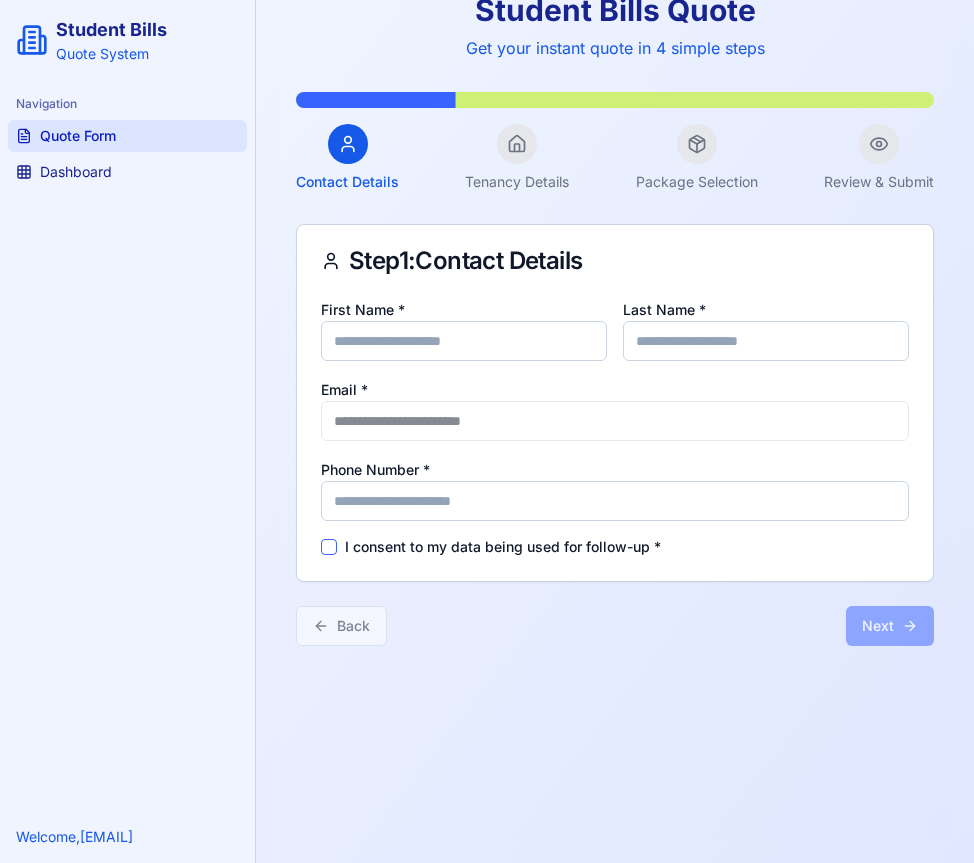 click on "Quote Form" at bounding box center [127, 136] 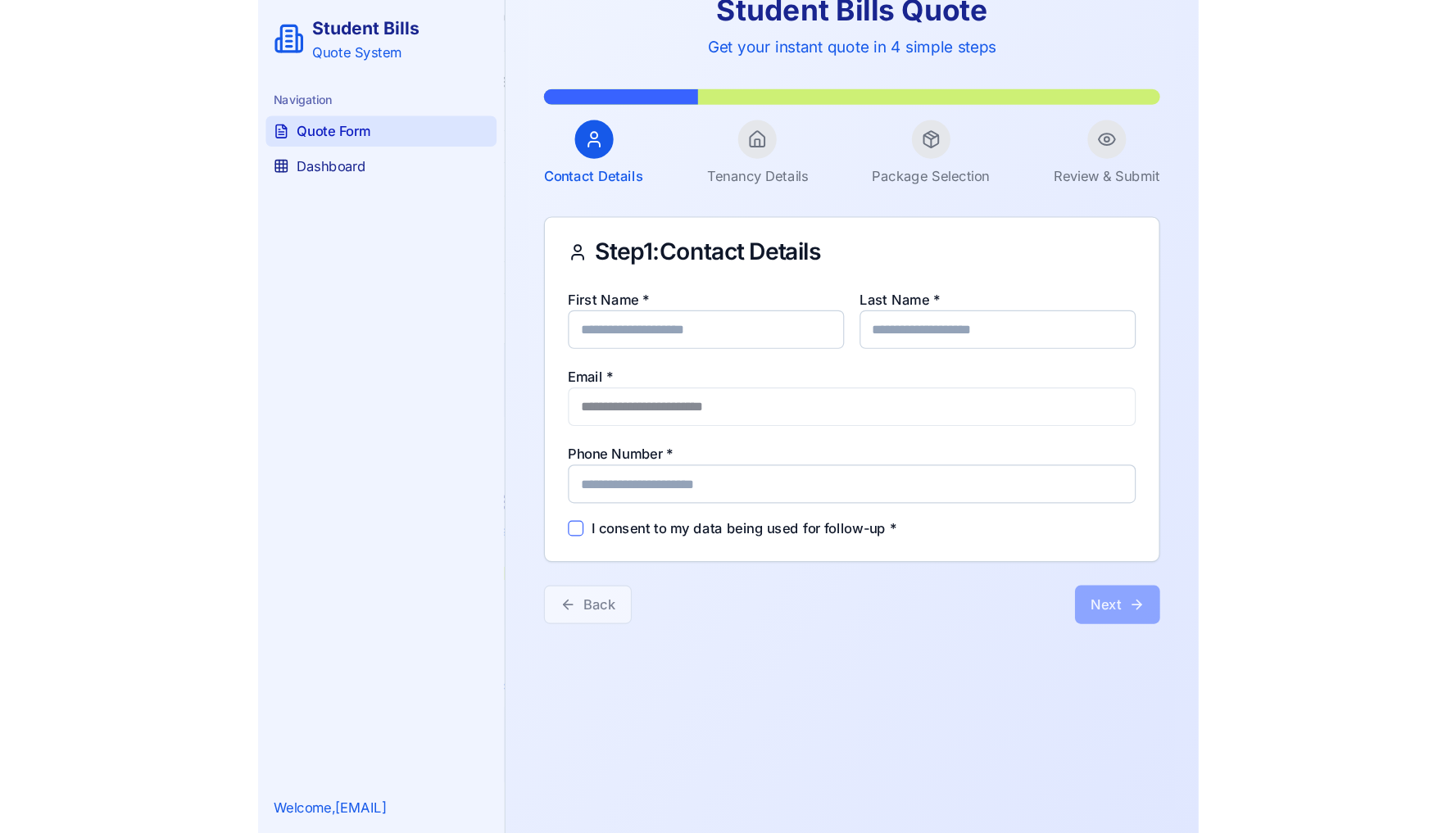 scroll, scrollTop: 0, scrollLeft: 0, axis: both 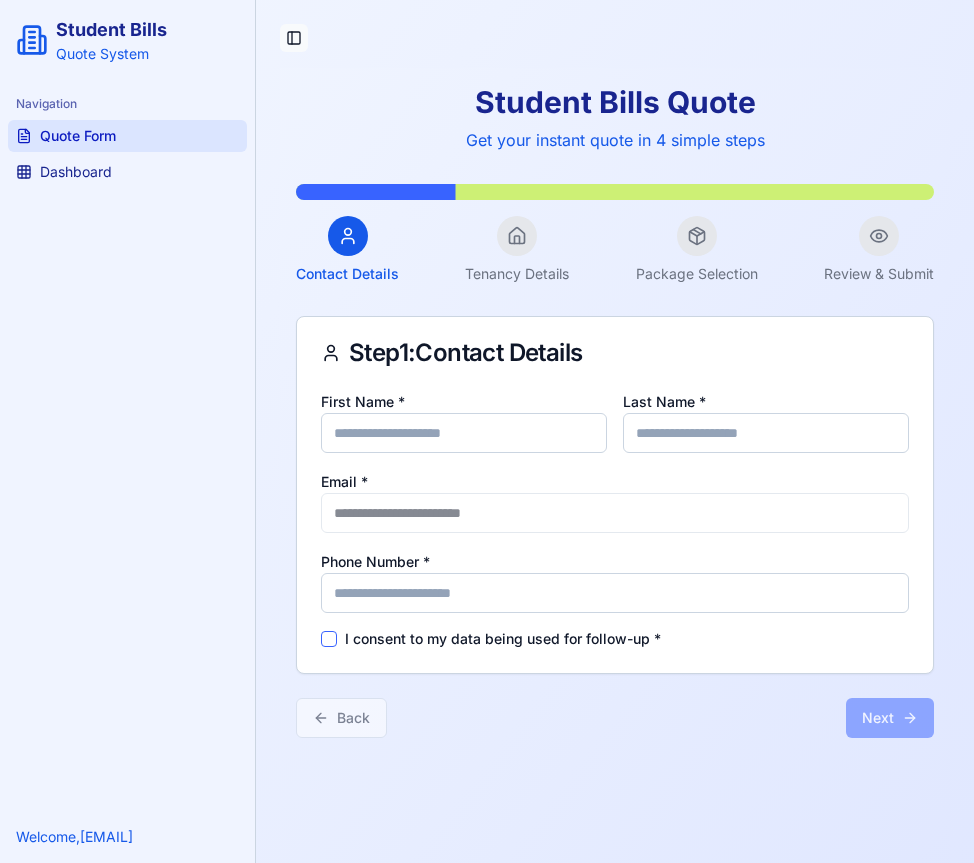 click on "Toggle Sidebar" at bounding box center (294, 38) 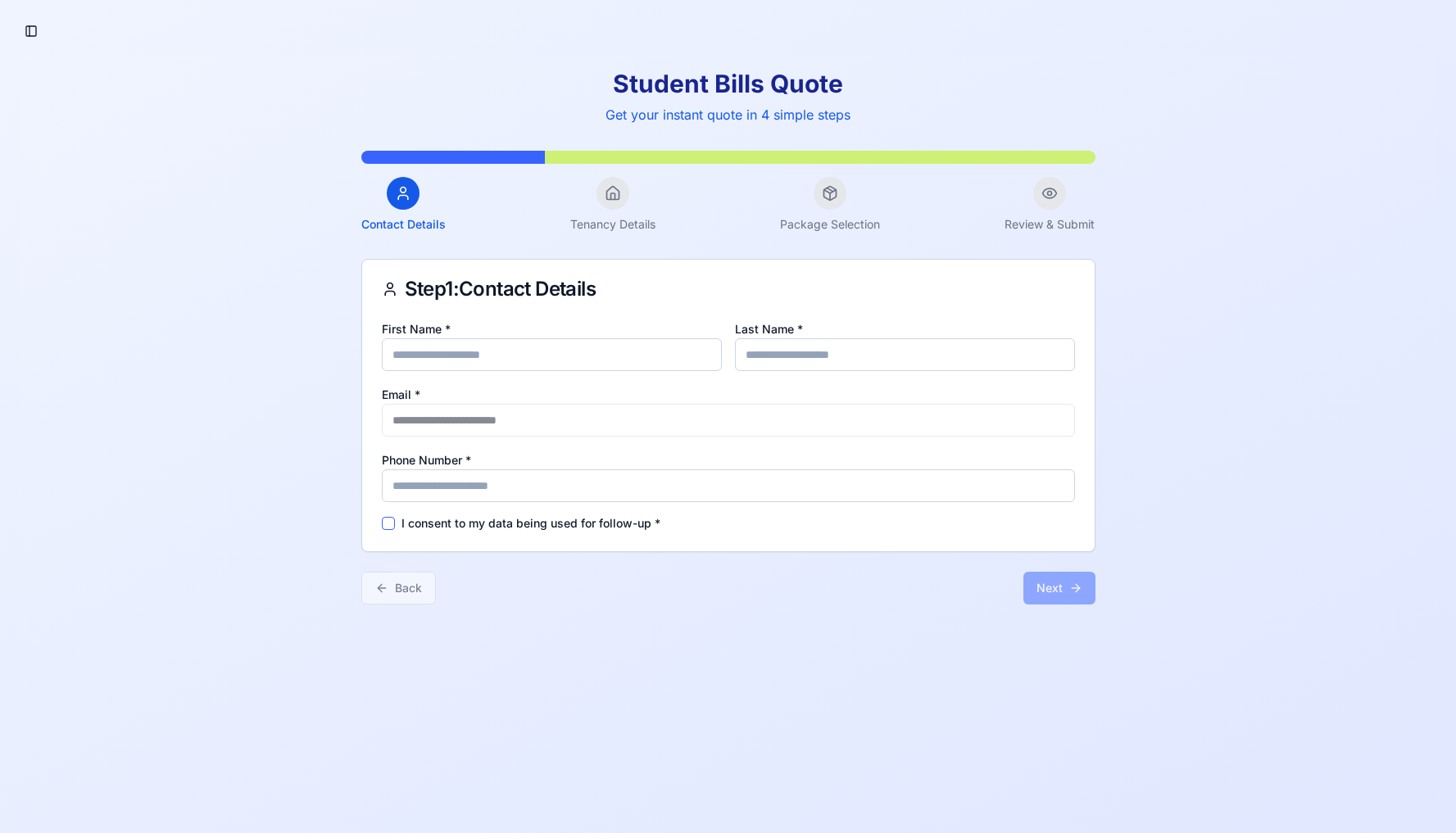 click on "Toggle Sidebar" at bounding box center [31, 31] 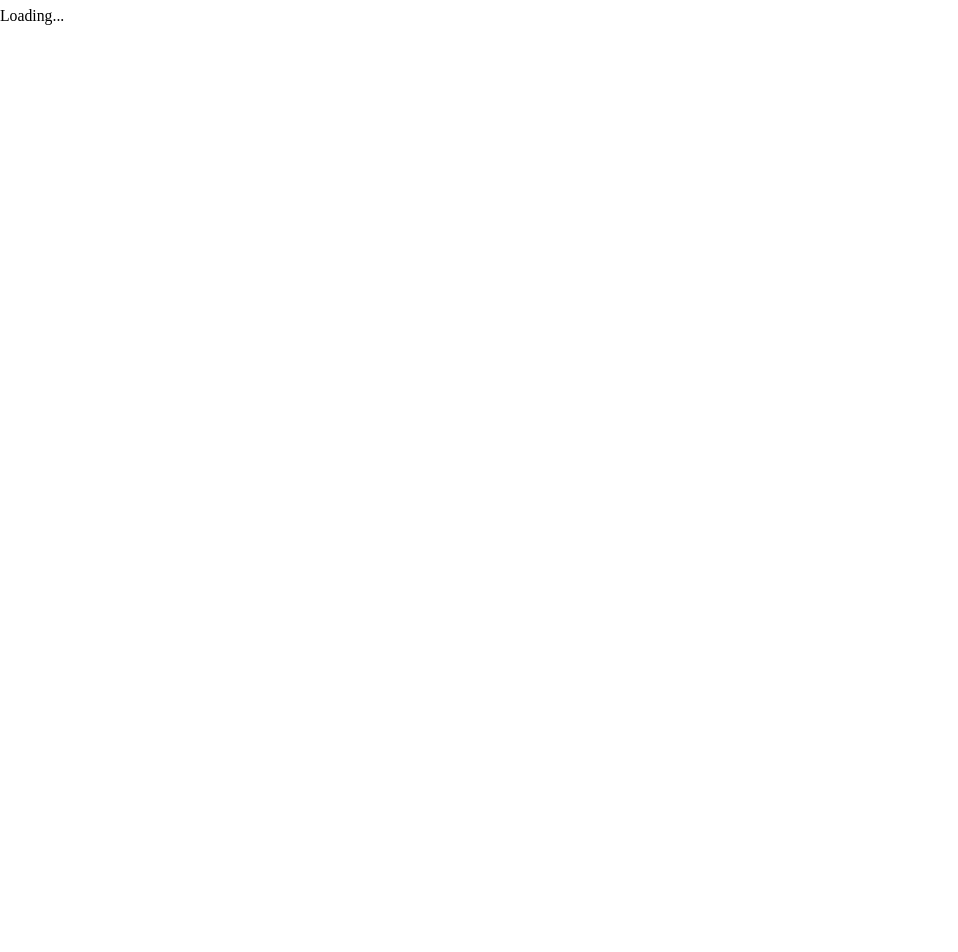 scroll, scrollTop: 0, scrollLeft: 0, axis: both 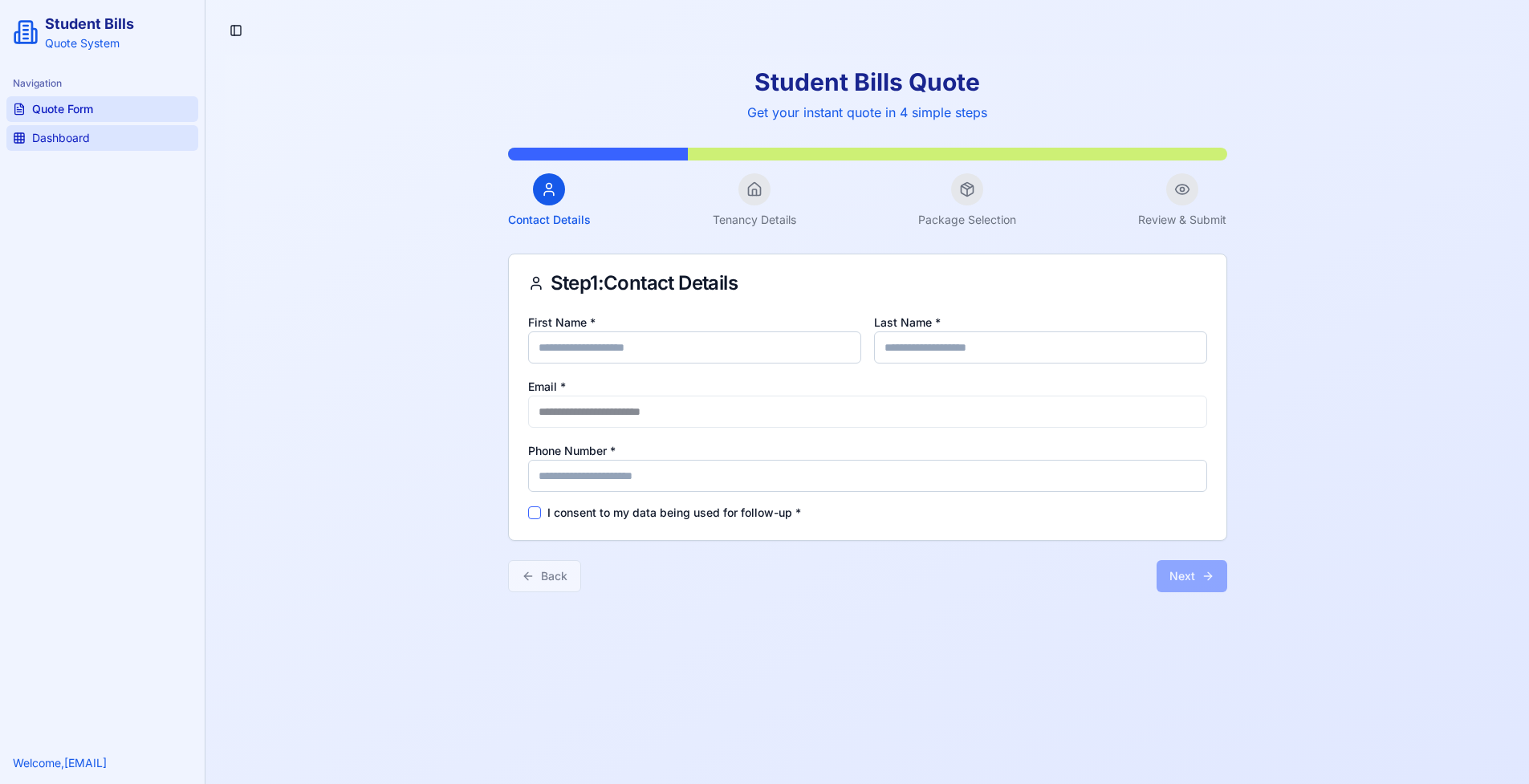 click on "Dashboard" at bounding box center [102, 138] 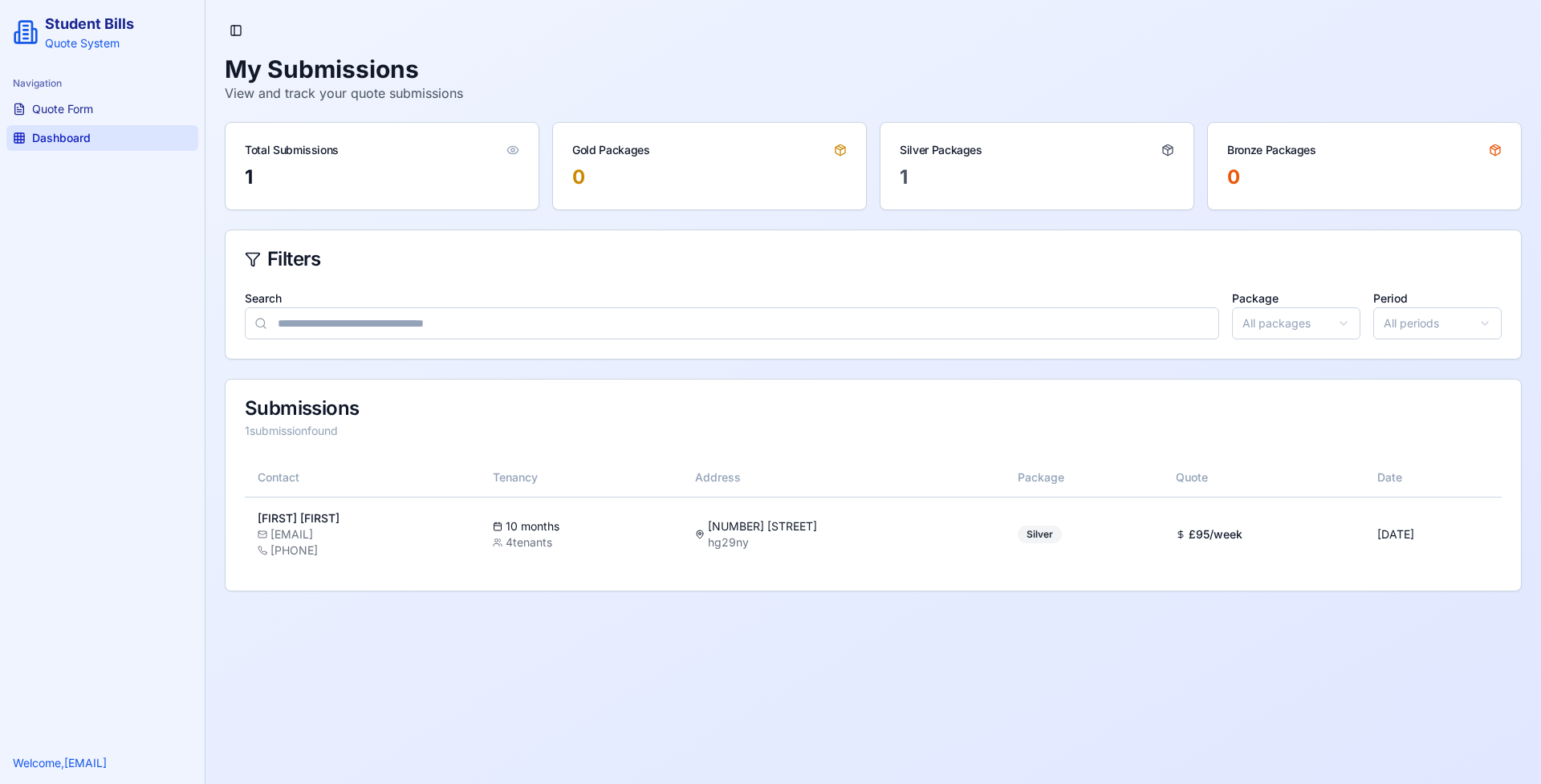 click on "Quote Form Dashboard" at bounding box center [102, 124] 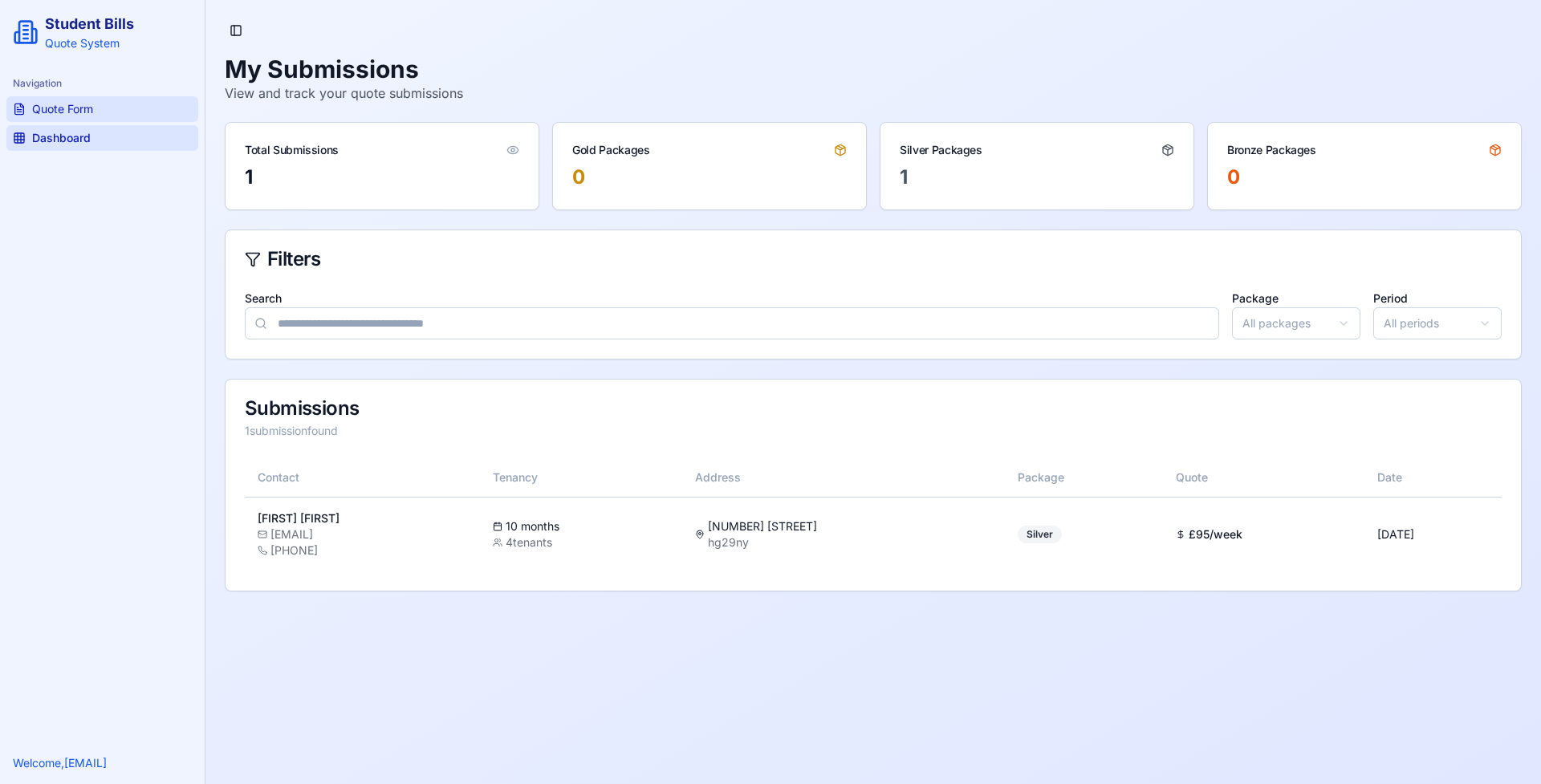 click on "Quote Form" at bounding box center (63, 109) 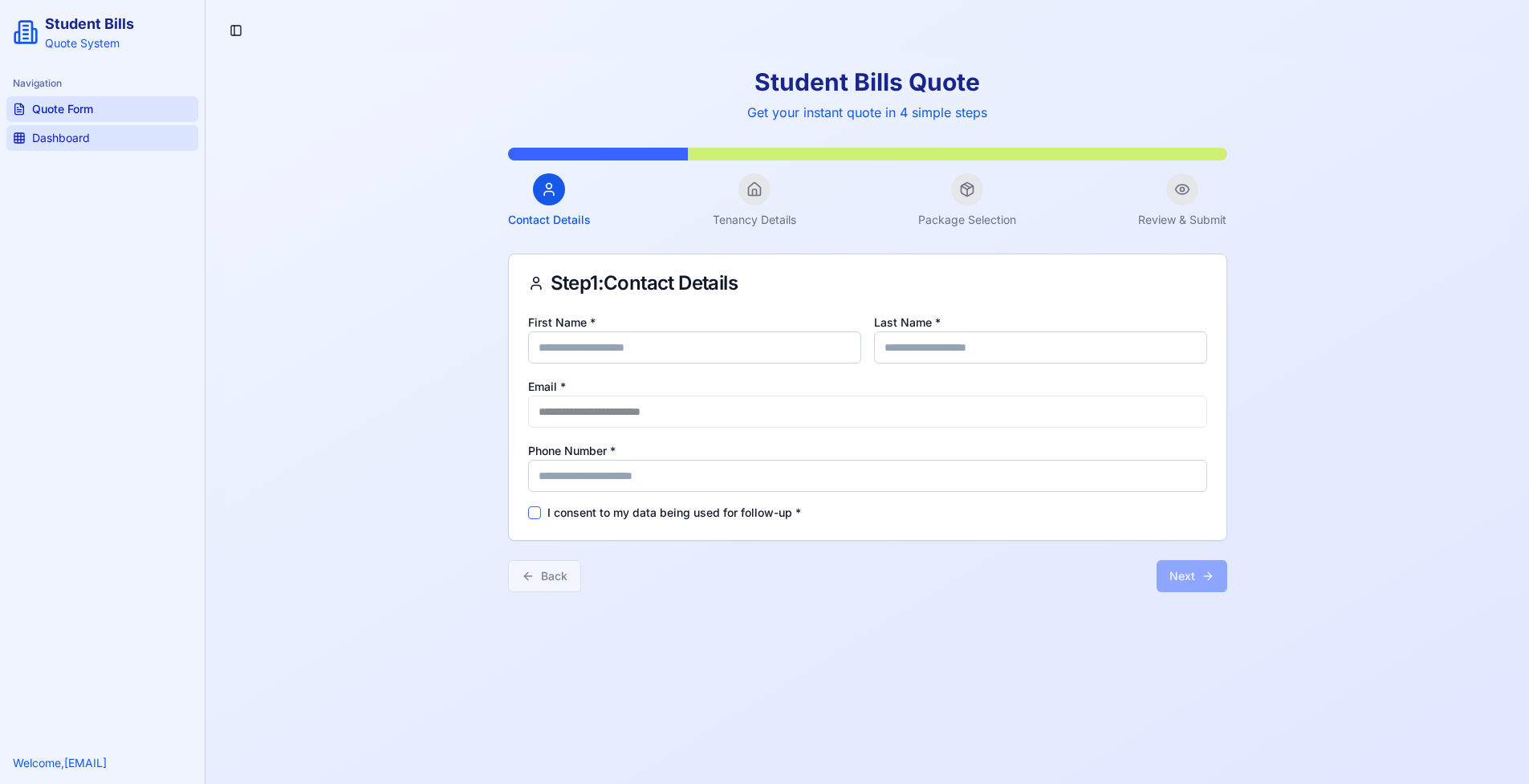 click on "Dashboard" at bounding box center [102, 138] 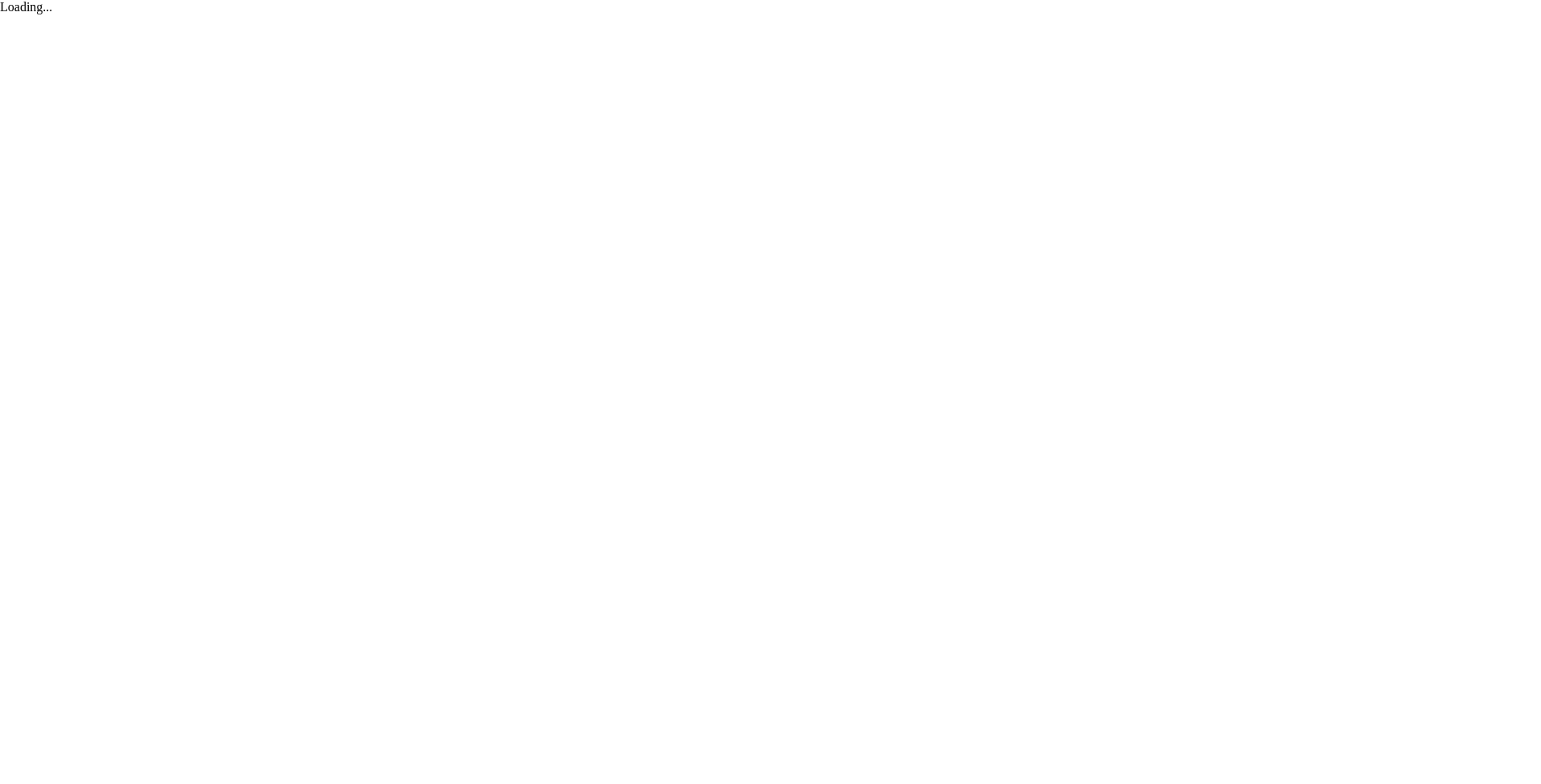 scroll, scrollTop: 0, scrollLeft: 0, axis: both 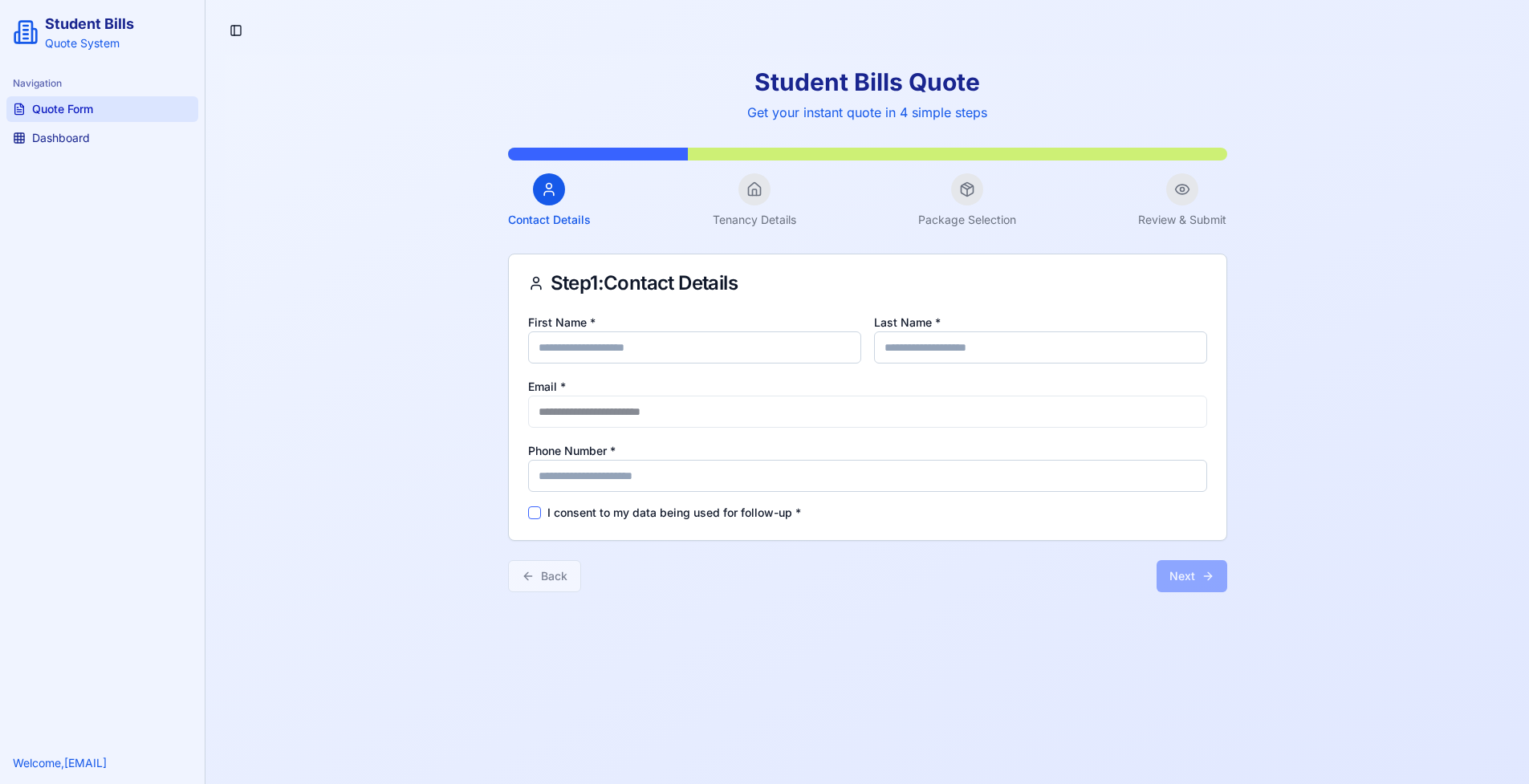 type on "*****" 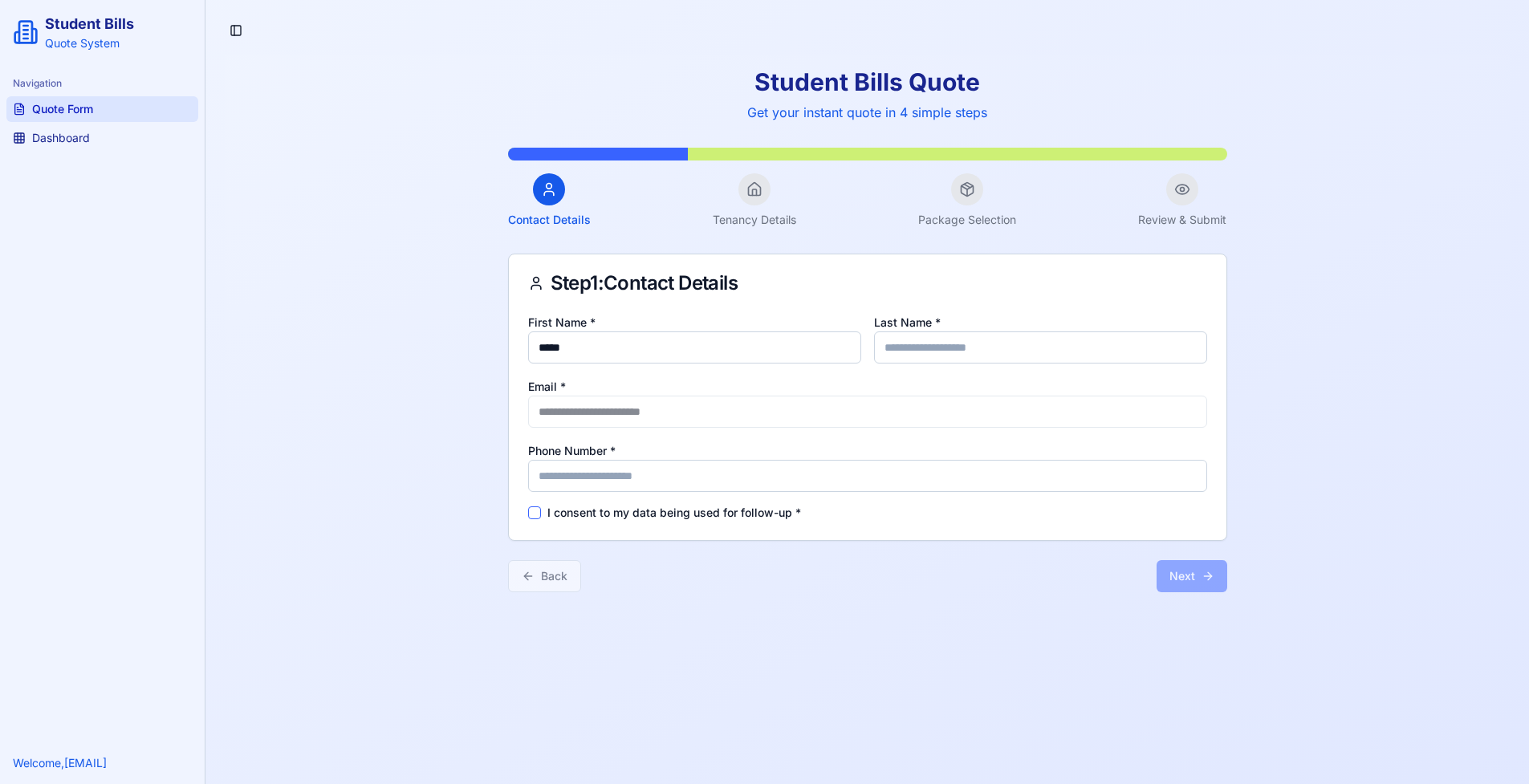type on "*******" 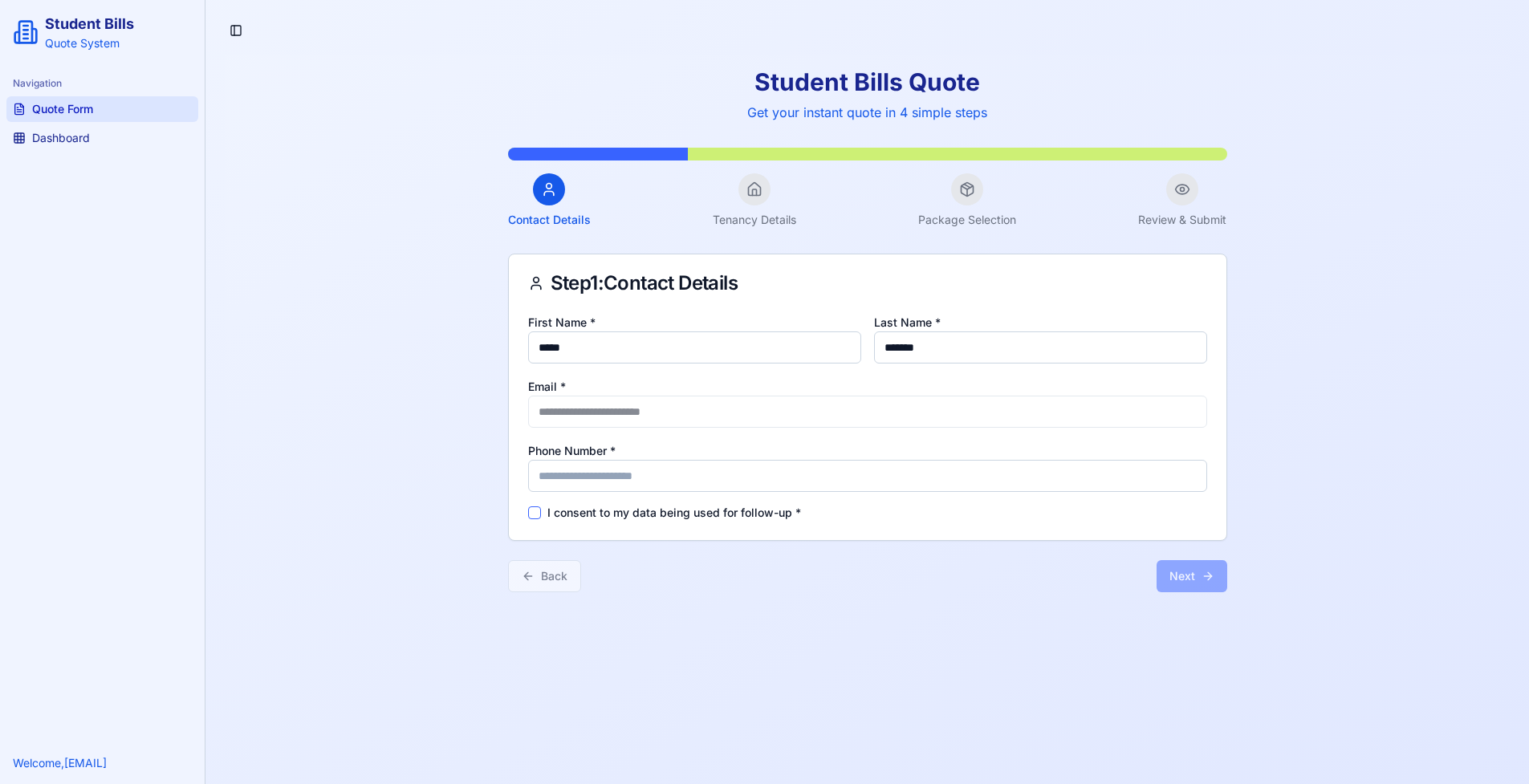 type on "**********" 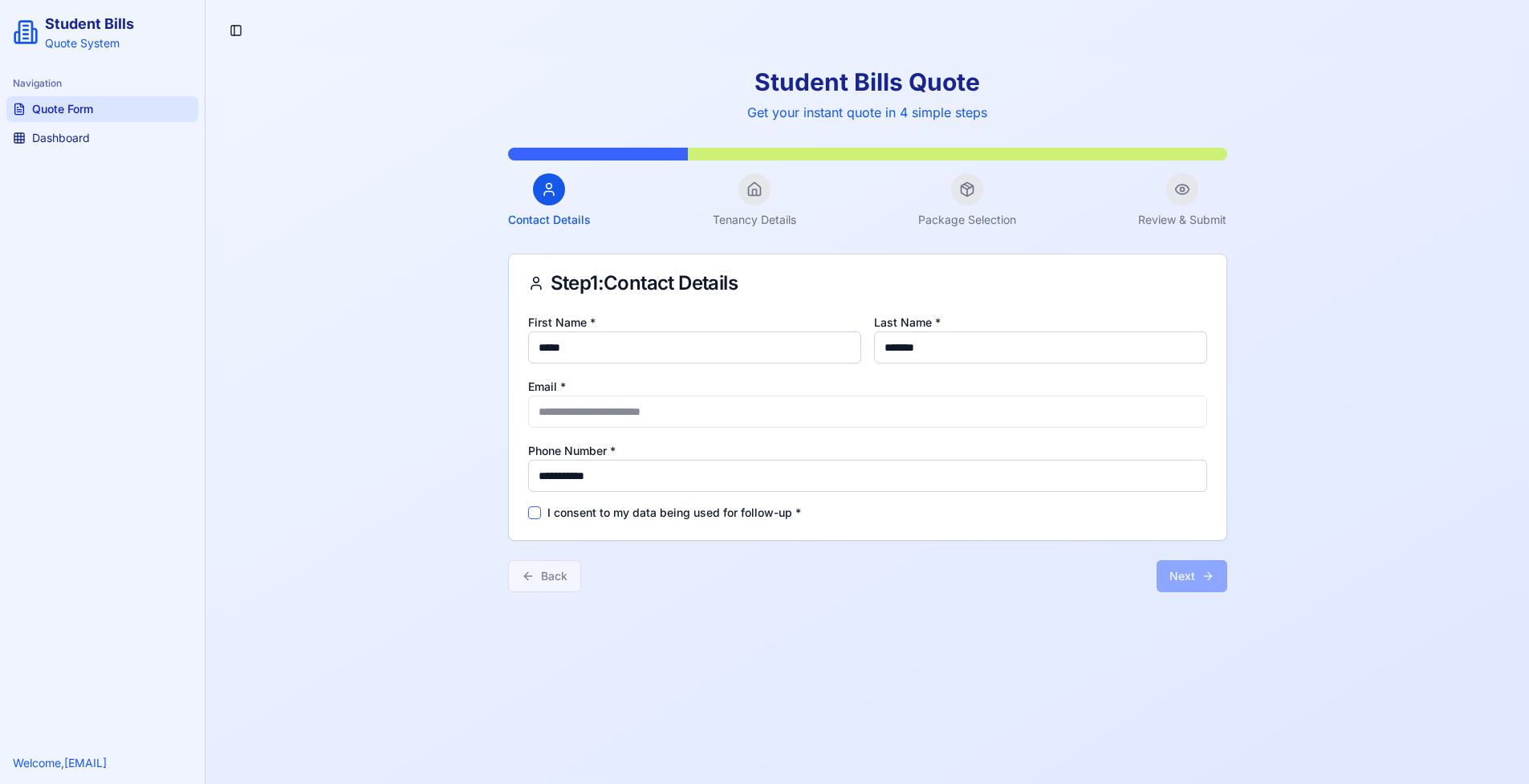 click on "I consent to my data being used for follow-up *" at bounding box center (674, 513) 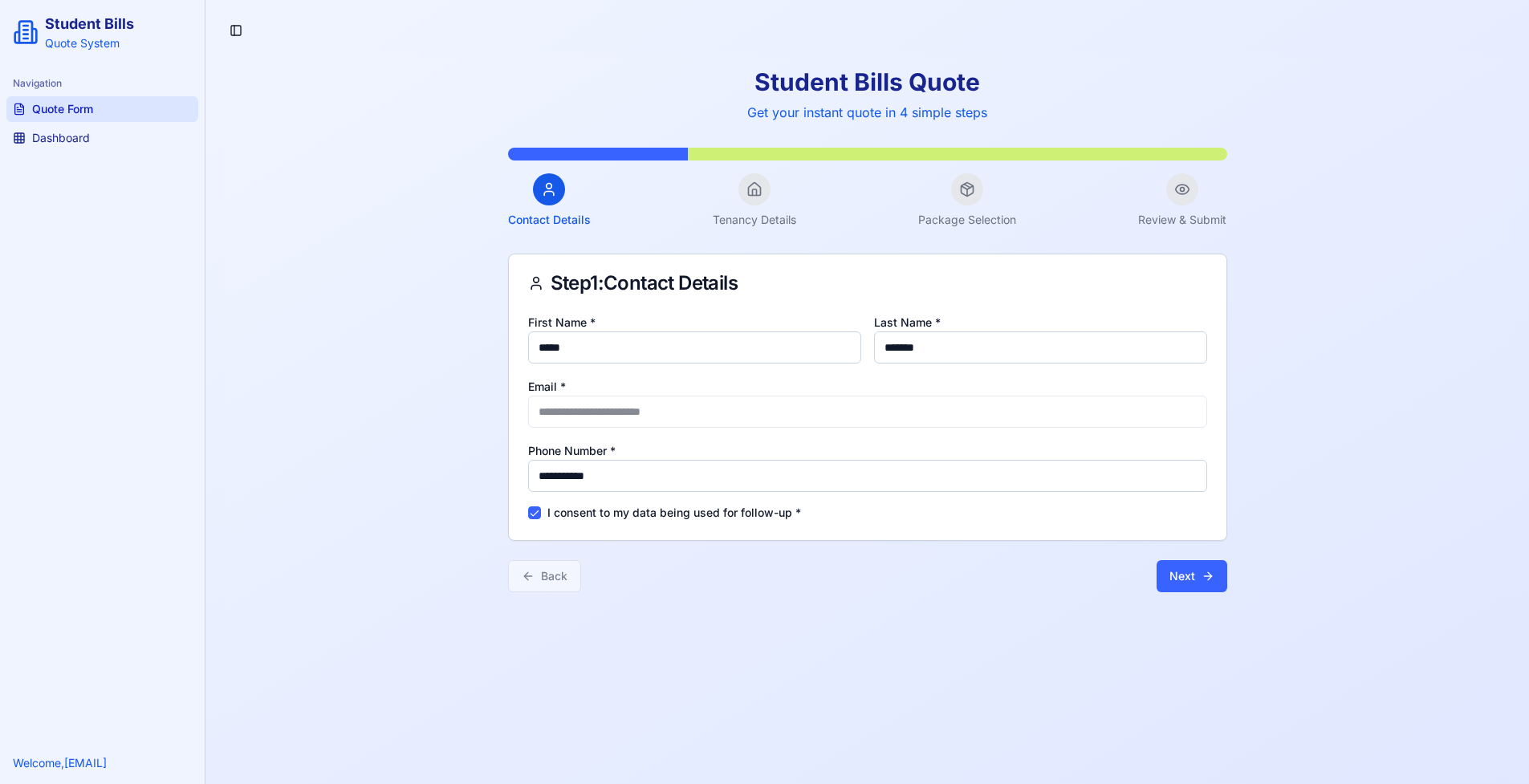 click on "Next" at bounding box center [1192, 576] 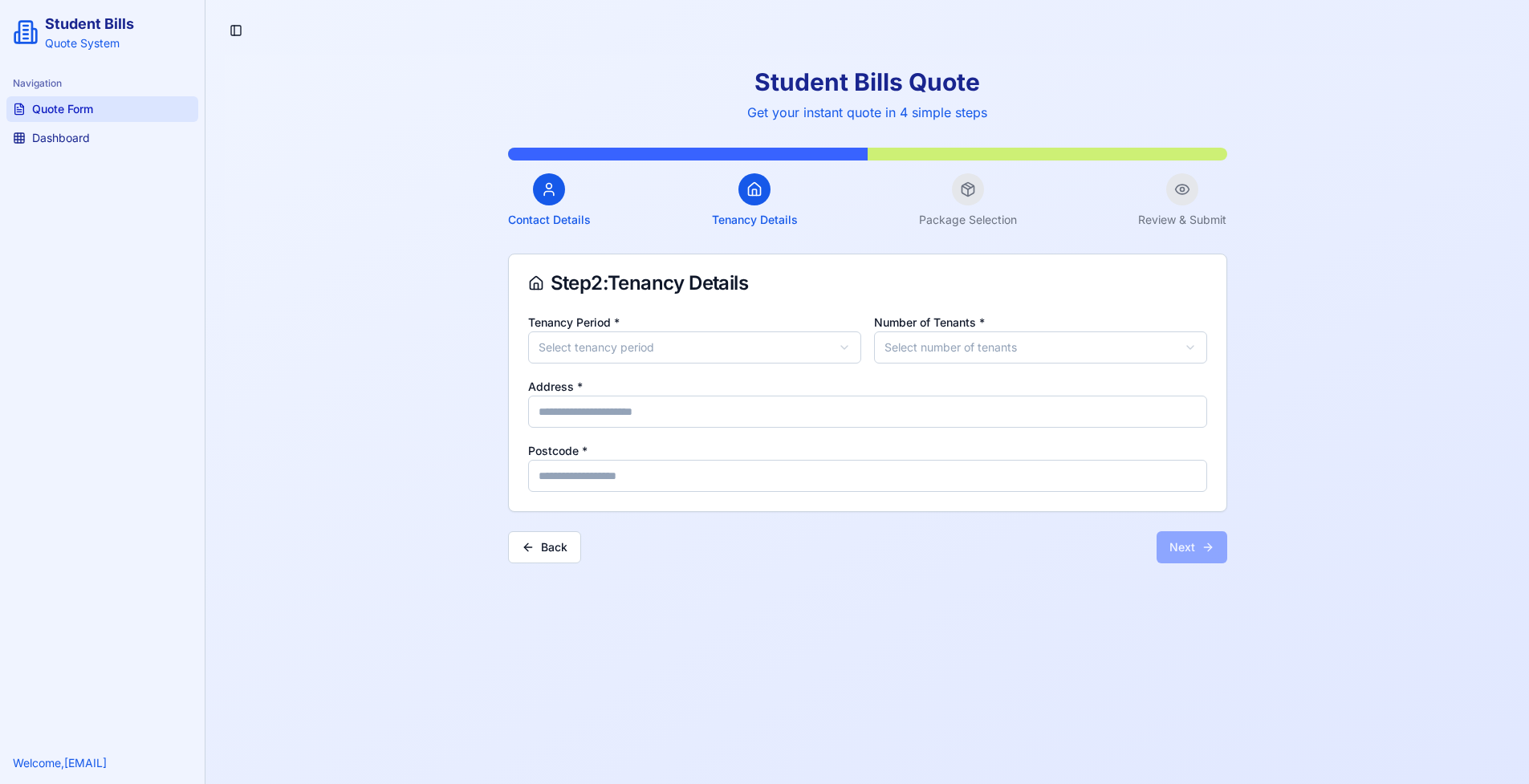 click on "Student Bills Quote System Navigation Quote Form Dashboard Welcome,  hazzyvincent101@gmail.com Toggle Sidebar Student Bills Quote Get your instant quote in 4 simple steps Contact Details Tenancy Details Package Selection Review & Submit Step  2 :  Tenancy Details Tenancy Period * Select tenancy period Number of Tenants * Select number of tenants Address * Postcode * Back Next" at bounding box center [764, 429] 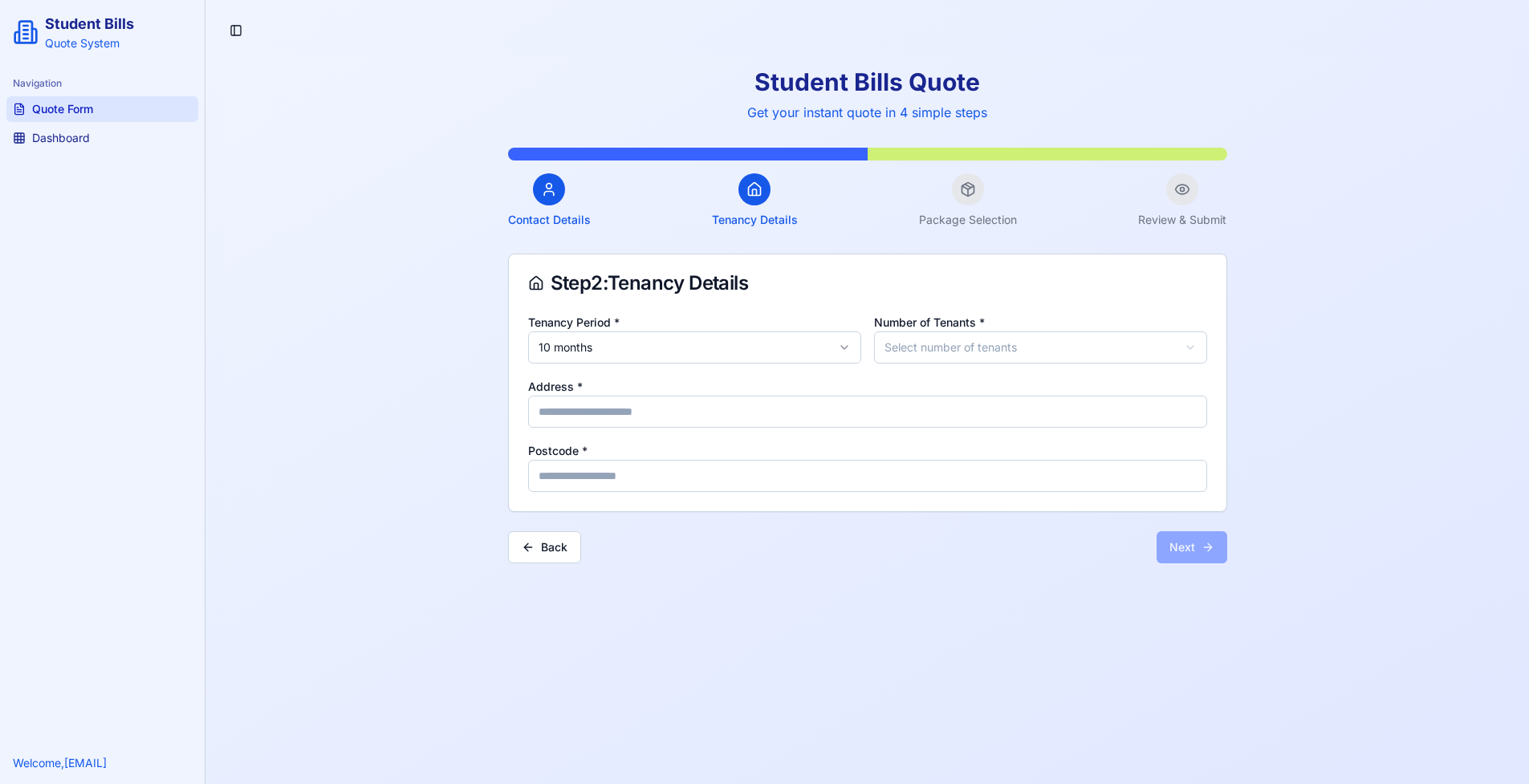 click on "Student Bills Quote System Navigation Quote Form Dashboard Welcome,  hazzyvincent101@gmail.com Toggle Sidebar Student Bills Quote Get your instant quote in 4 simple steps Contact Details Tenancy Details Package Selection Review & Submit Step  2 :  Tenancy Details Tenancy Period * 10 months Number of Tenants * Select number of tenants Address * Postcode * Back Next" at bounding box center [764, 429] 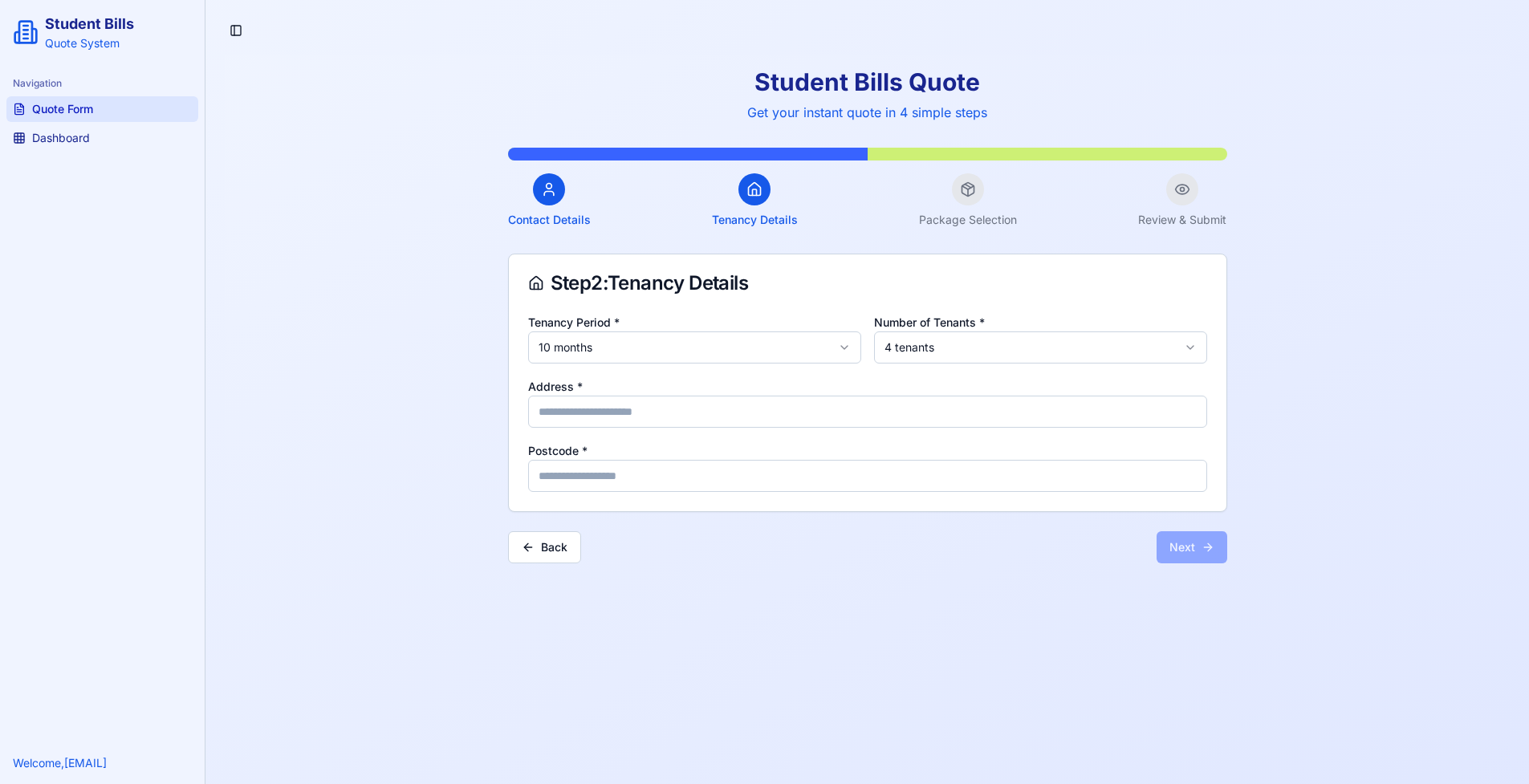 type on "**********" 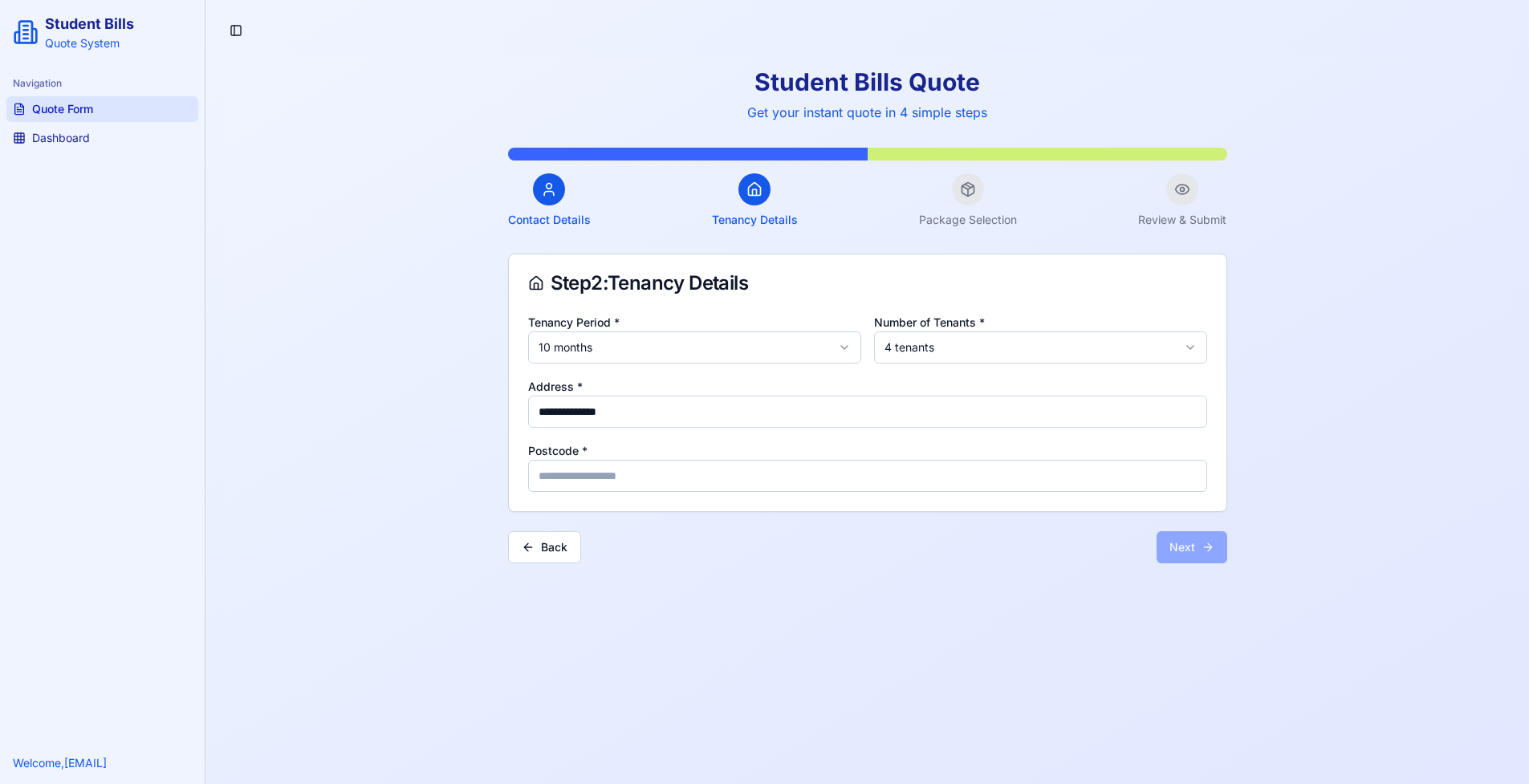 type on "*******" 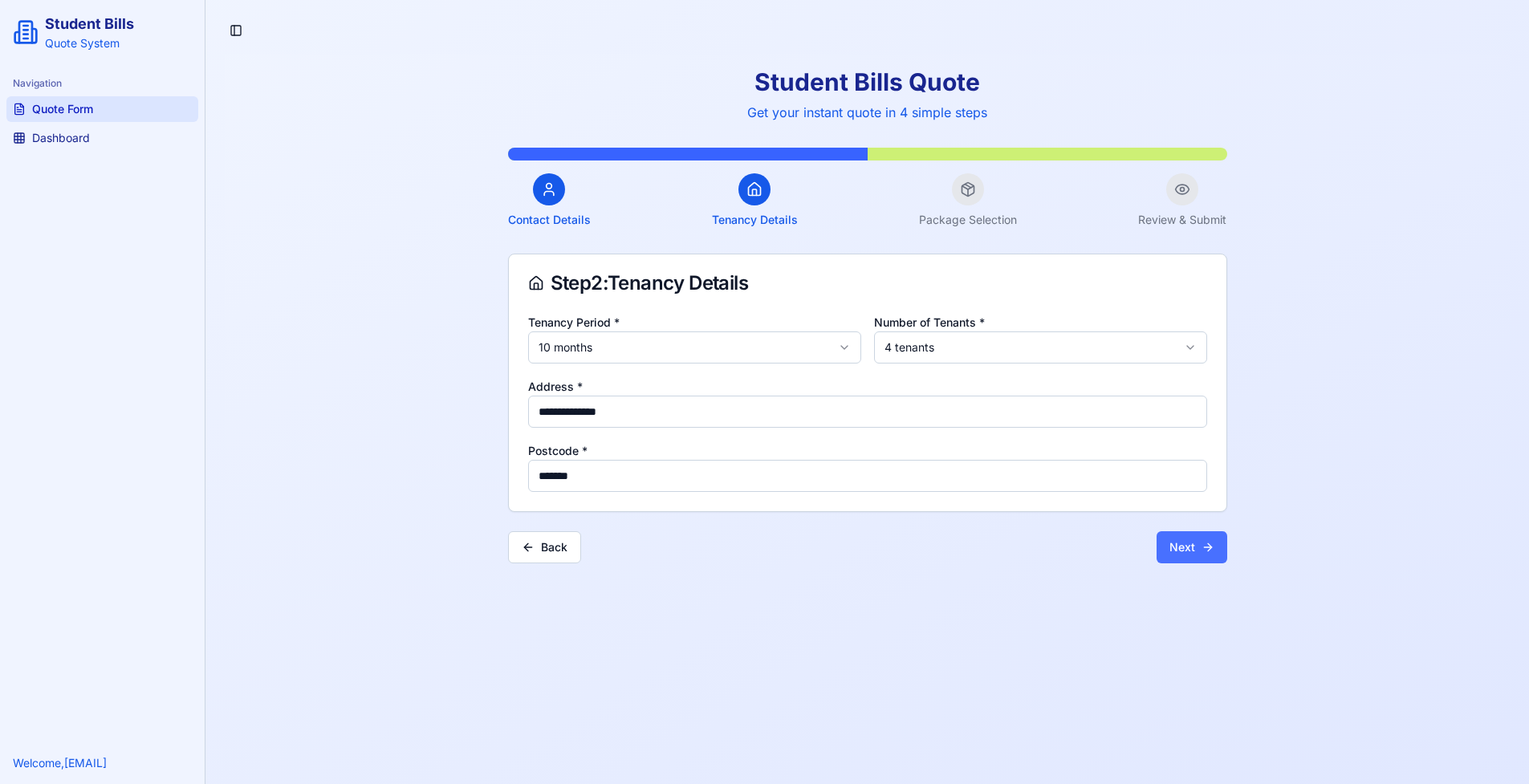 drag, startPoint x: 1234, startPoint y: 550, endPoint x: 1214, endPoint y: 548, distance: 20.099751 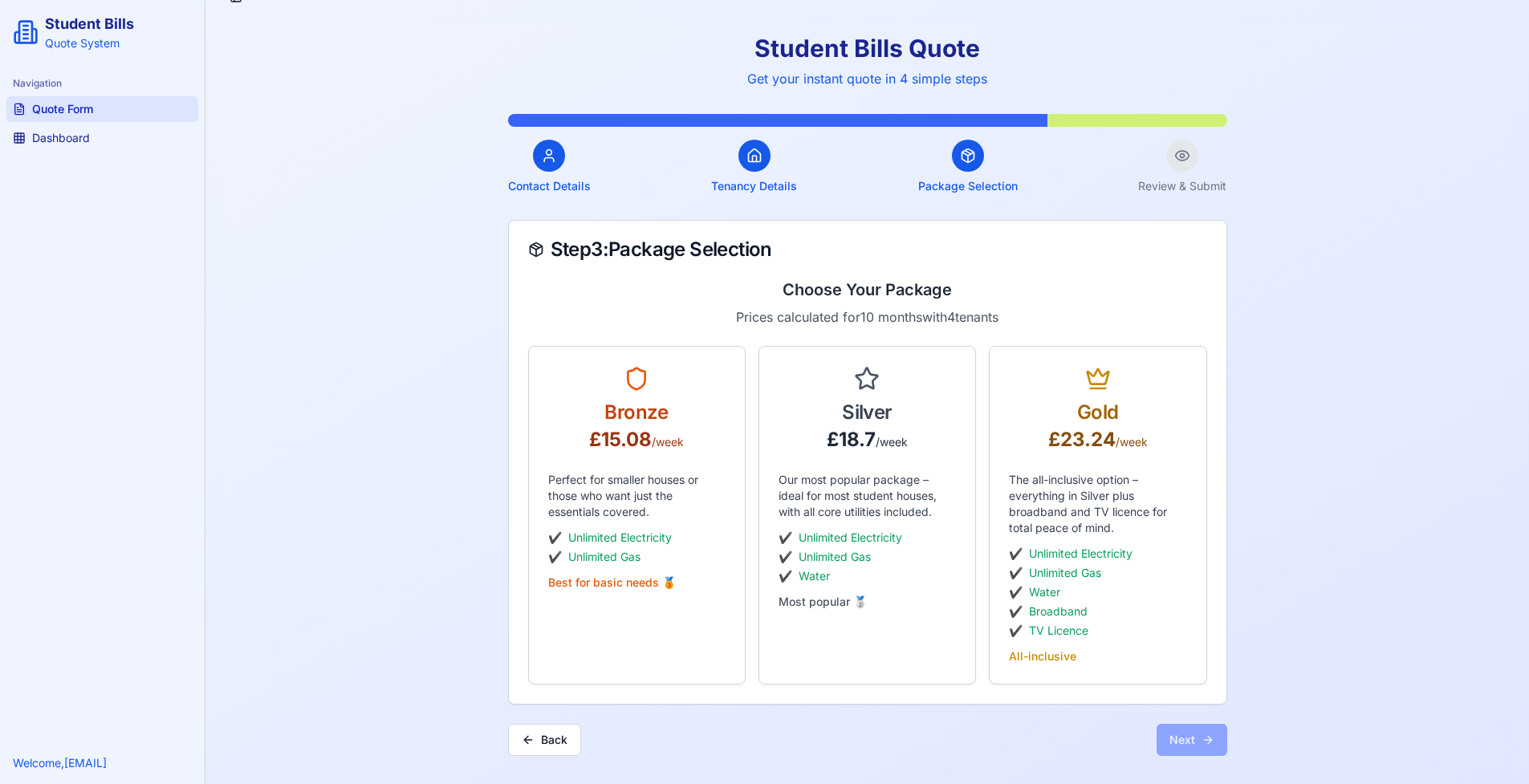 scroll, scrollTop: 65, scrollLeft: 0, axis: vertical 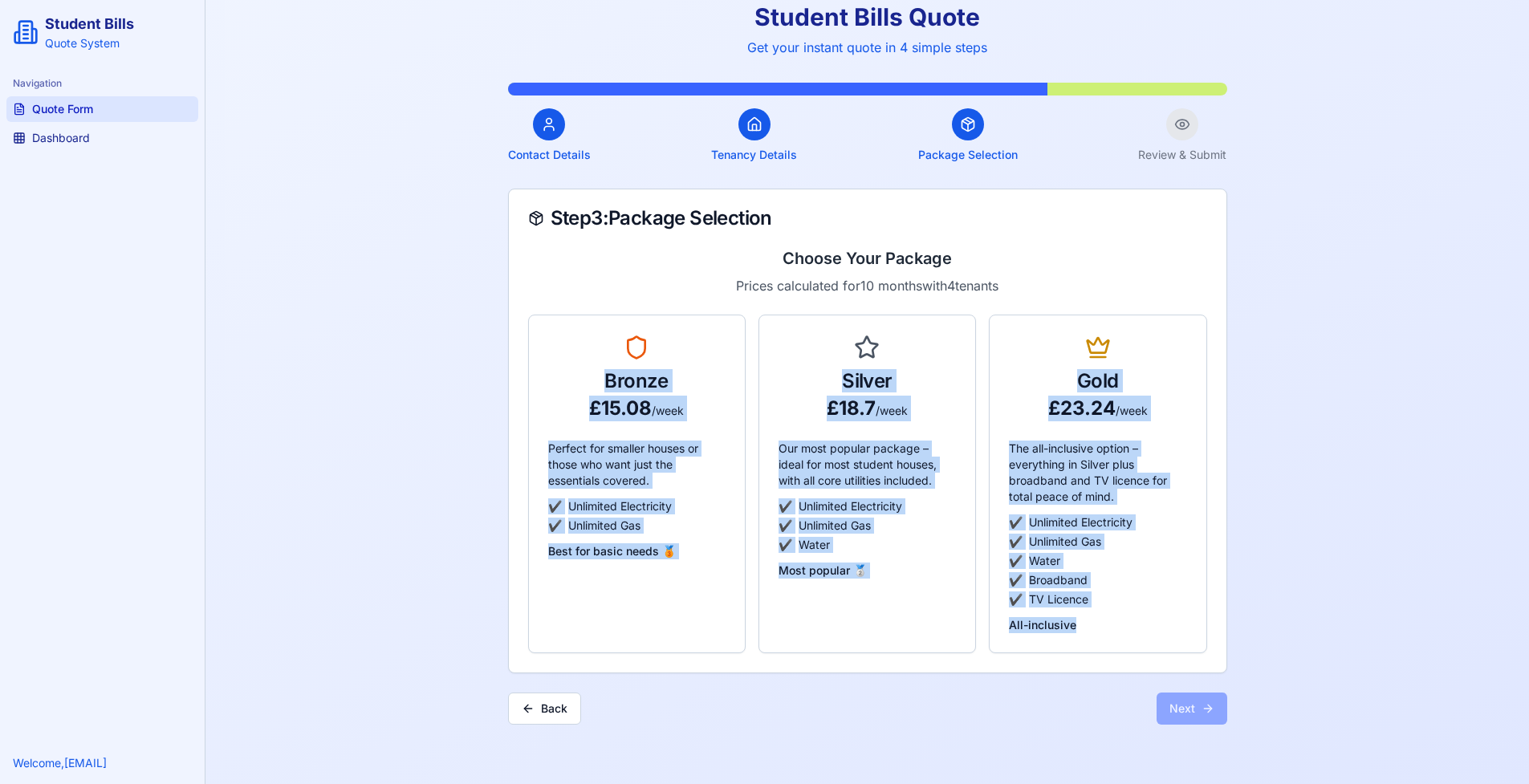 drag, startPoint x: 1265, startPoint y: 626, endPoint x: 498, endPoint y: 315, distance: 827.6533 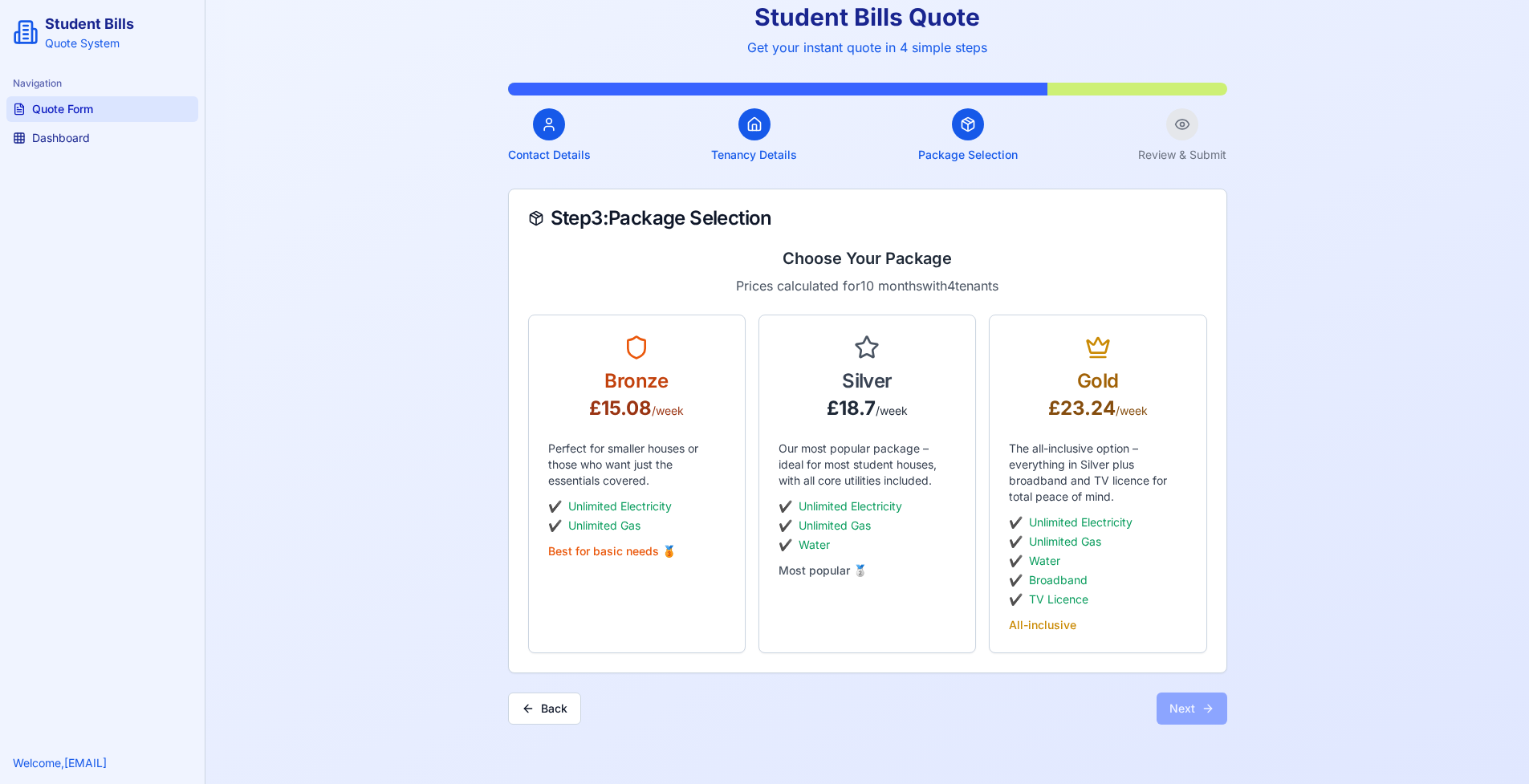 click on "Student Bills Quote Get your instant quote in 4 simple steps Contact Details Tenancy Details Package Selection Review & Submit Step  3 :  Package Selection Choose Your Package Prices calculated for  10 months  with  4  tenants Bronze £ 15.08 /week Perfect for smaller houses or those who want just the essentials covered. ✔️ Unlimited Electricity ✔️ Unlimited Gas Best for basic needs 🥉 Silver £ 18.7 /week Our most popular package – ideal for most student houses, with all core utilities included. ✔️ Unlimited Electricity ✔️ Unlimited Gas ✔️ Water Most popular 🥈 Gold £ 23.24 /week The all-inclusive option – everything in Silver plus broadband and TV licence for total peace of mind. ✔️ Unlimited Electricity ✔️ Unlimited Gas ✔️ Water ✔️ Broadband ✔️ TV Licence All-inclusive Back Next" at bounding box center [867, 381] 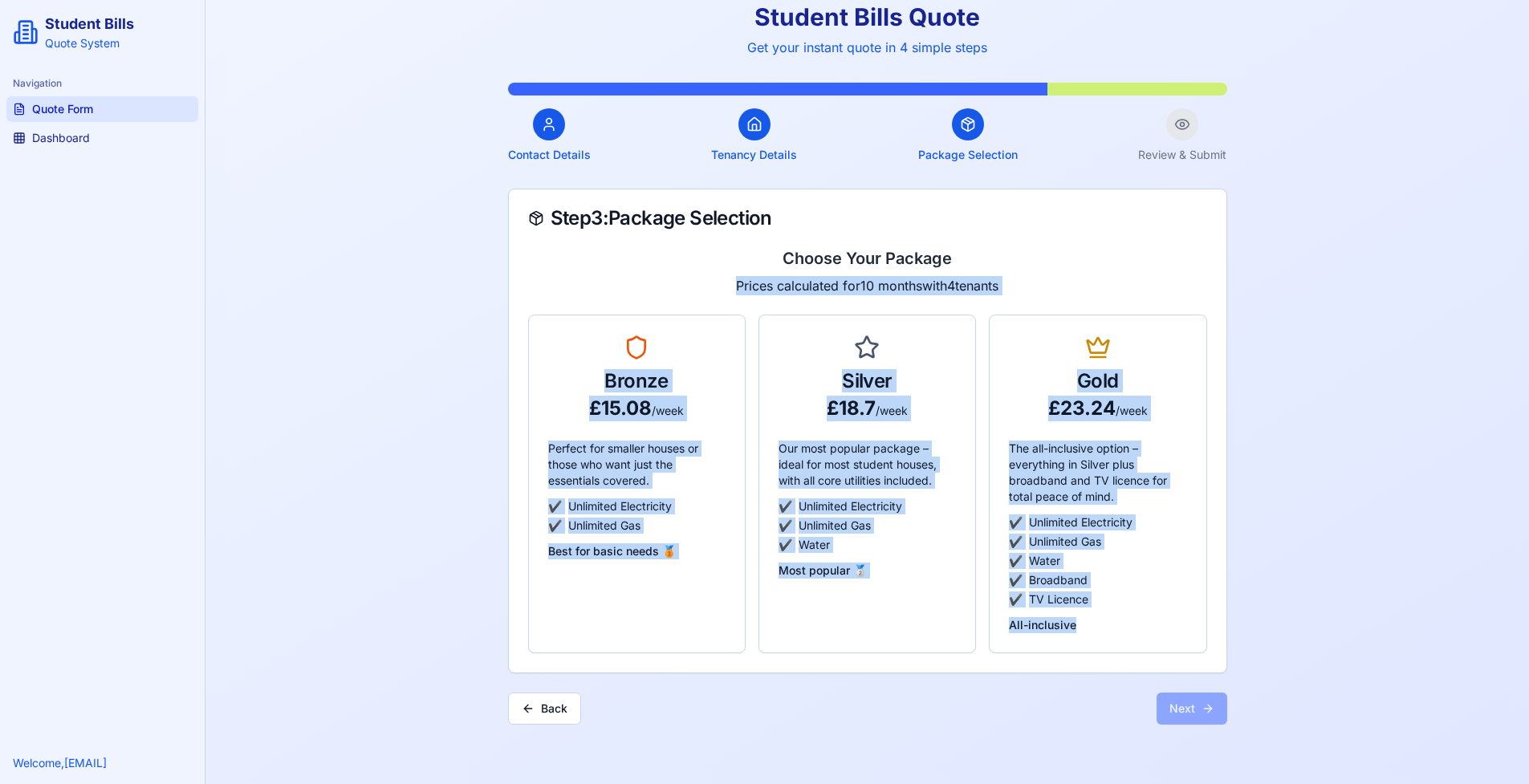 drag, startPoint x: 503, startPoint y: 299, endPoint x: 1256, endPoint y: 622, distance: 819.3522 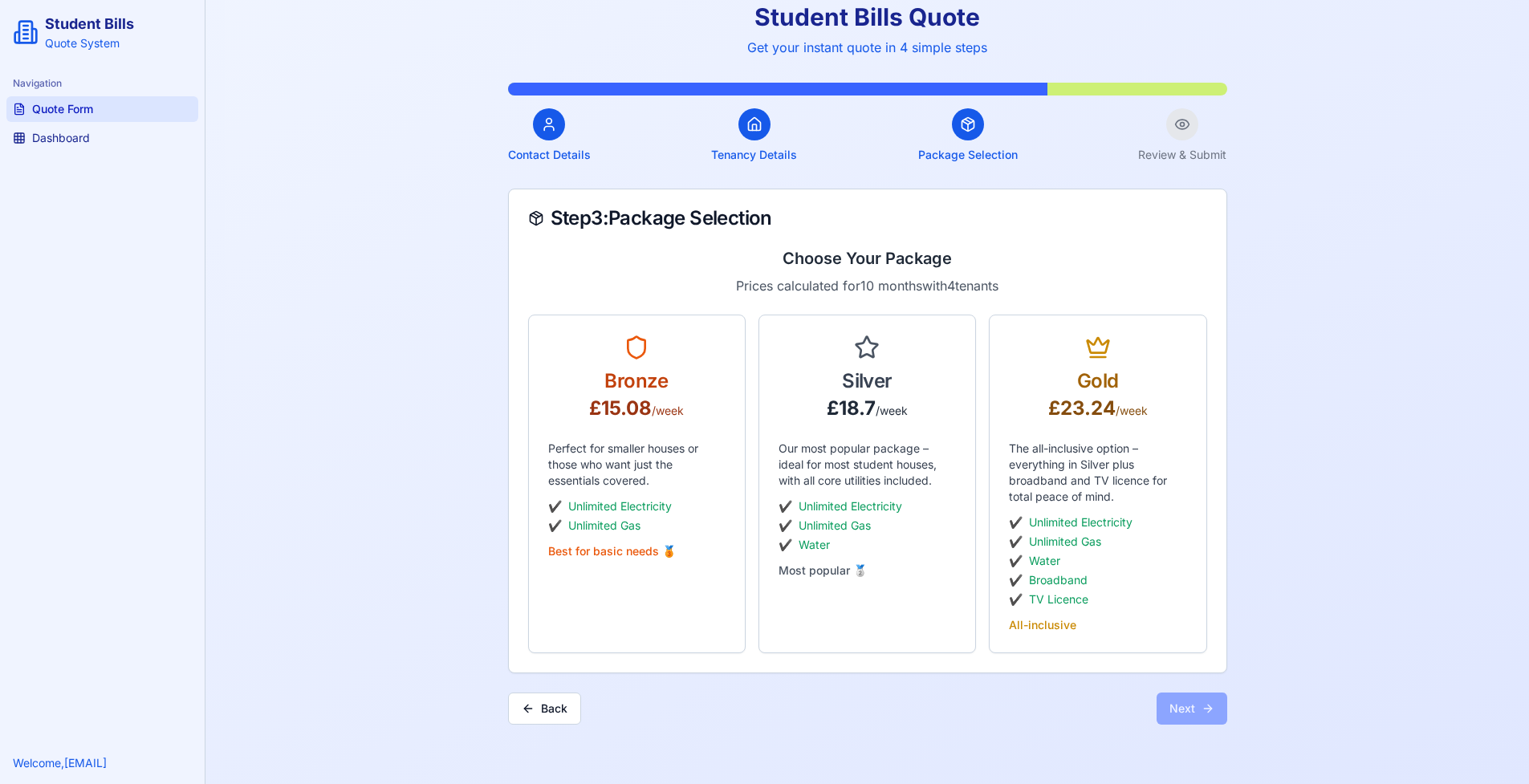 click on "Student Bills Quote Get your instant quote in 4 simple steps Contact Details Tenancy Details Package Selection Review & Submit Step  3 :  Package Selection Choose Your Package Prices calculated for  10 months  with  4  tenants Bronze £ 15.08 /week Perfect for smaller houses or those who want just the essentials covered. ✔️ Unlimited Electricity ✔️ Unlimited Gas Best for basic needs 🥉 Silver £ 18.7 /week Our most popular package – ideal for most student houses, with all core utilities included. ✔️ Unlimited Electricity ✔️ Unlimited Gas ✔️ Water Most popular 🥈 Gold £ 23.24 /week The all-inclusive option – everything in Silver plus broadband and TV licence for total peace of mind. ✔️ Unlimited Electricity ✔️ Unlimited Gas ✔️ Water ✔️ Broadband ✔️ TV Licence All-inclusive Back Next" at bounding box center (867, 381) 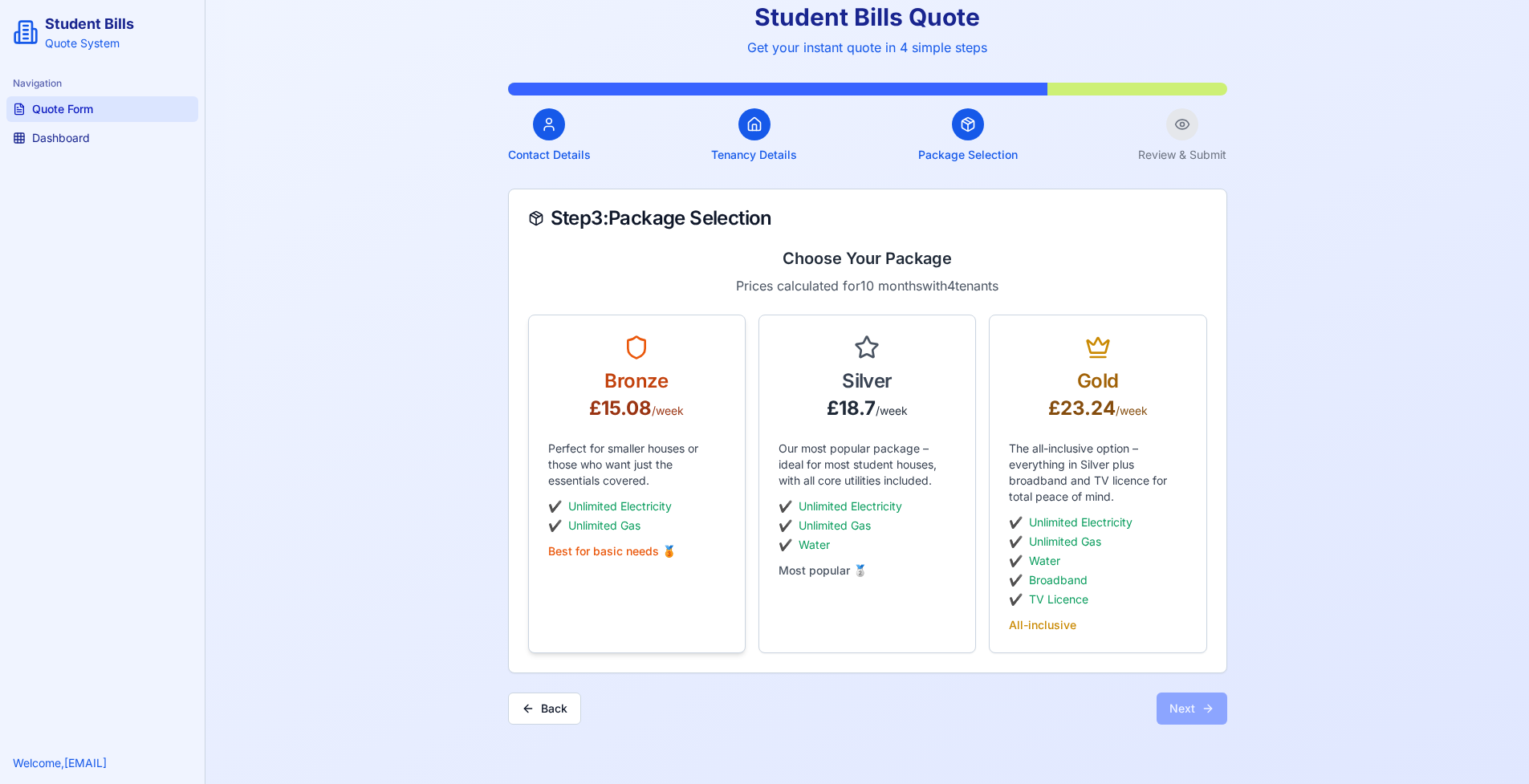scroll, scrollTop: 74, scrollLeft: 0, axis: vertical 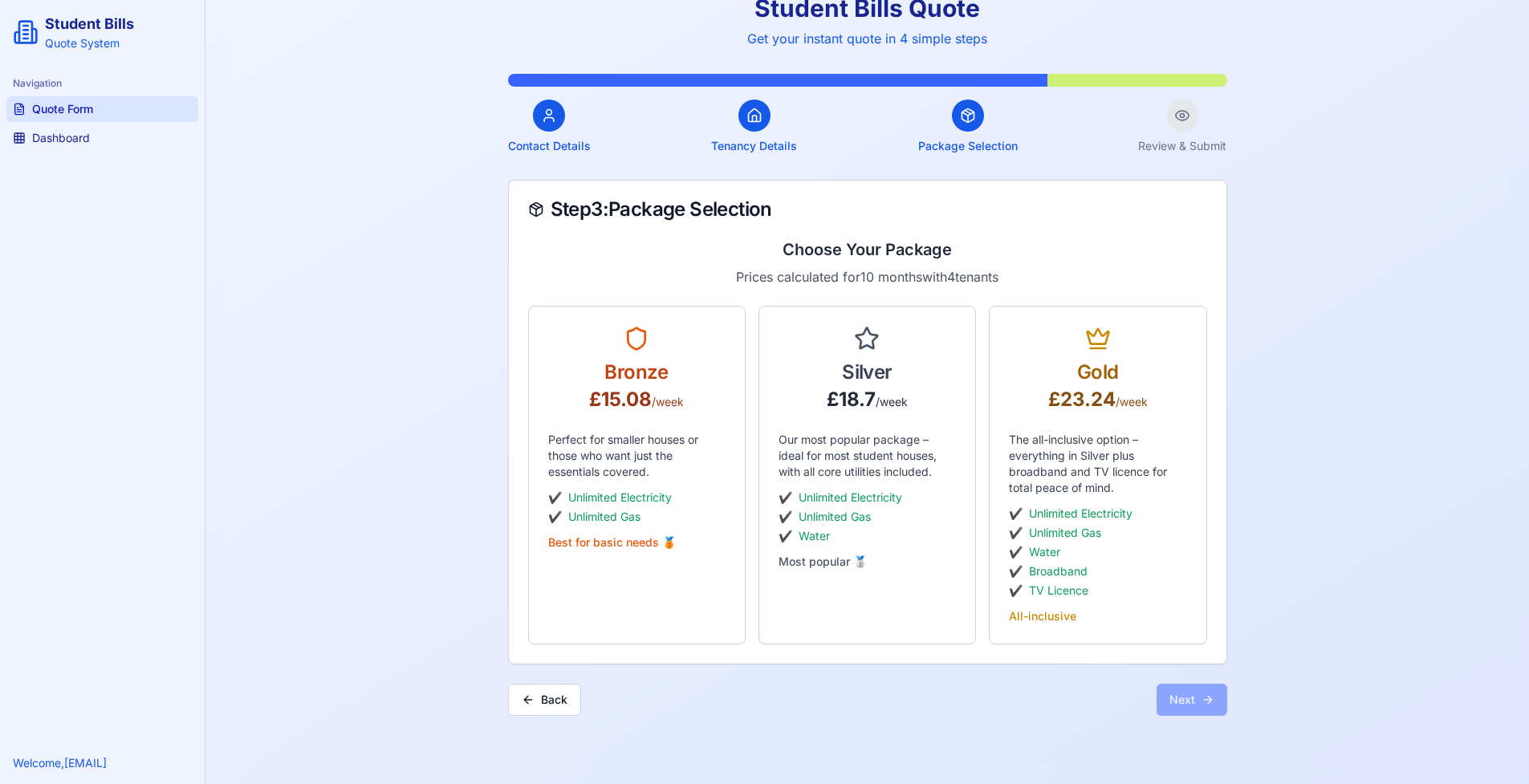 click on "Quote Form" at bounding box center (63, 109) 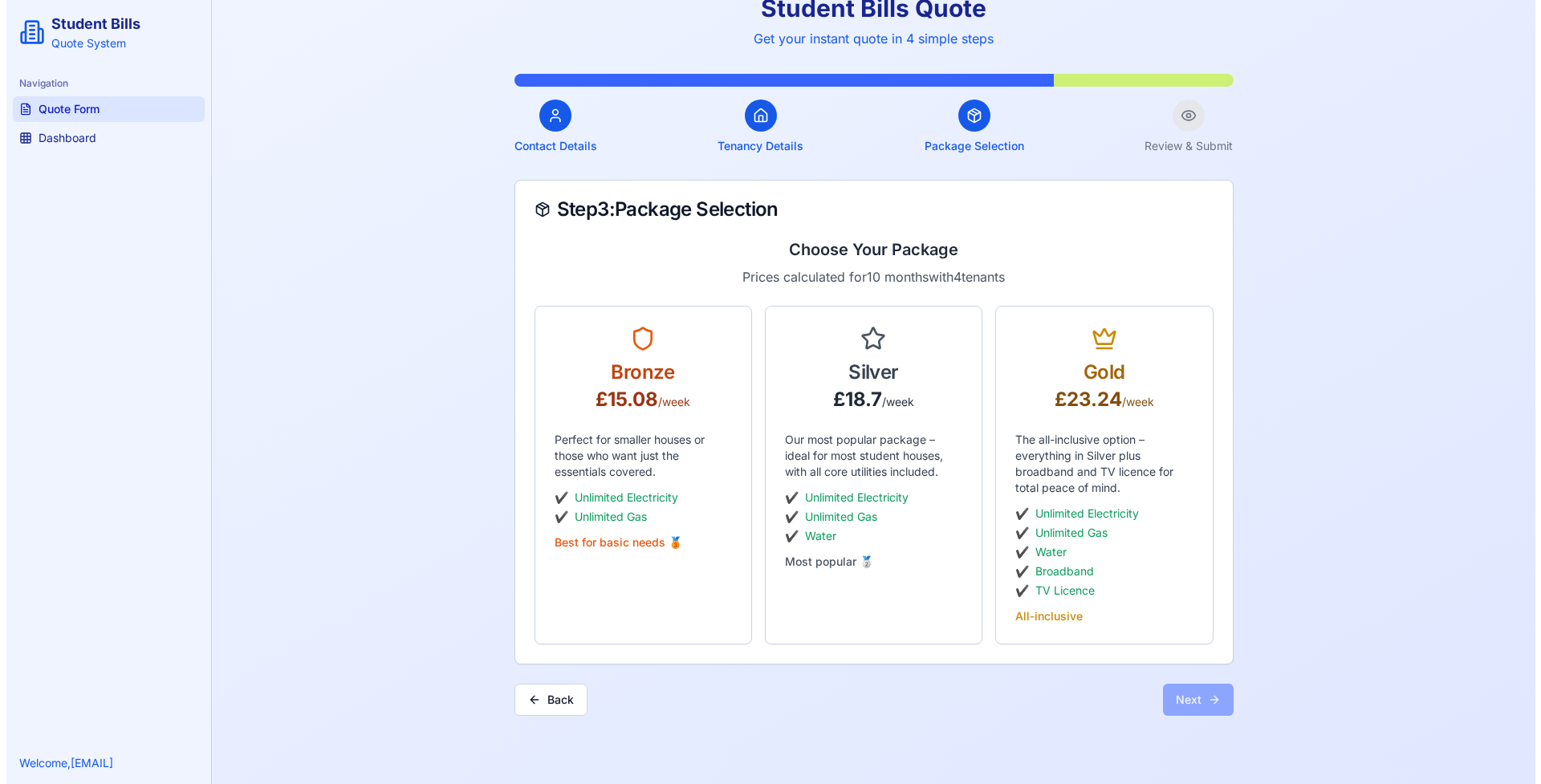 scroll, scrollTop: 0, scrollLeft: 0, axis: both 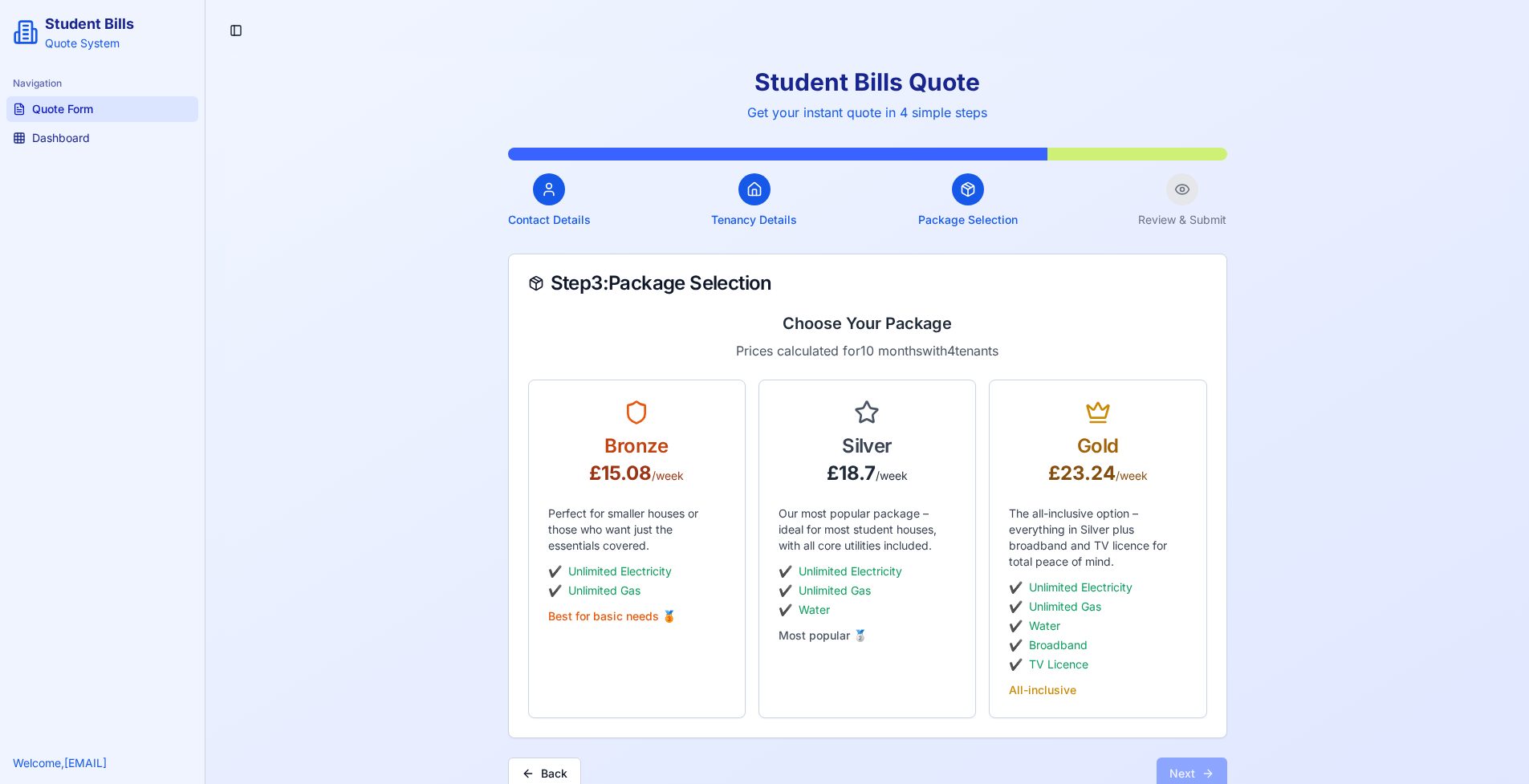drag, startPoint x: 596, startPoint y: 285, endPoint x: 59, endPoint y: 758, distance: 715.61023 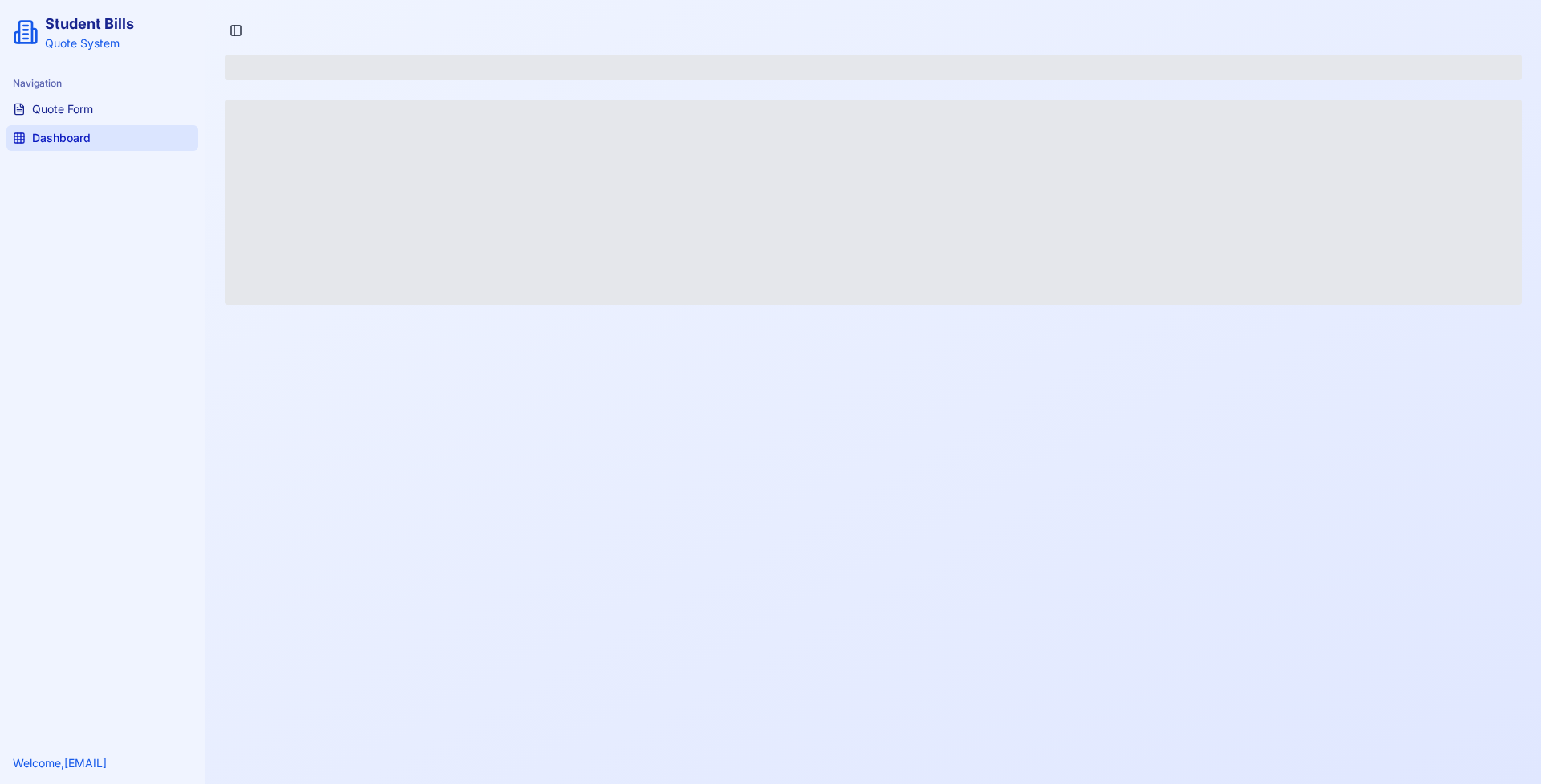 click on "Student Bills" at bounding box center [89, 24] 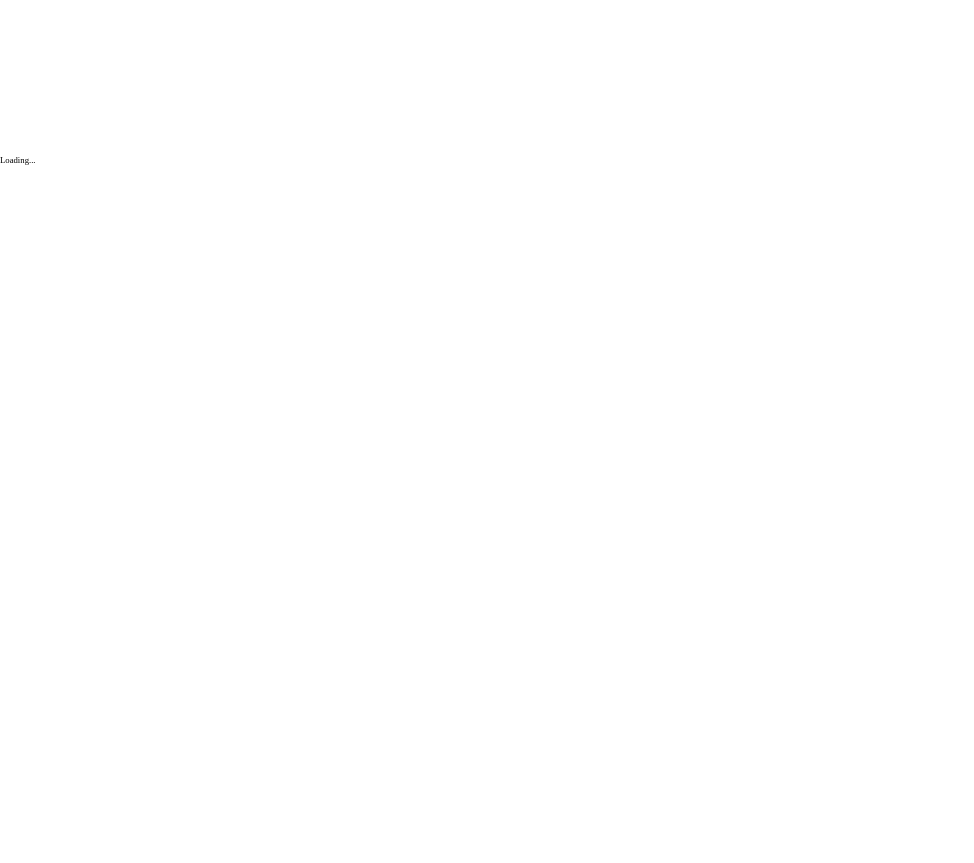 scroll, scrollTop: 0, scrollLeft: 0, axis: both 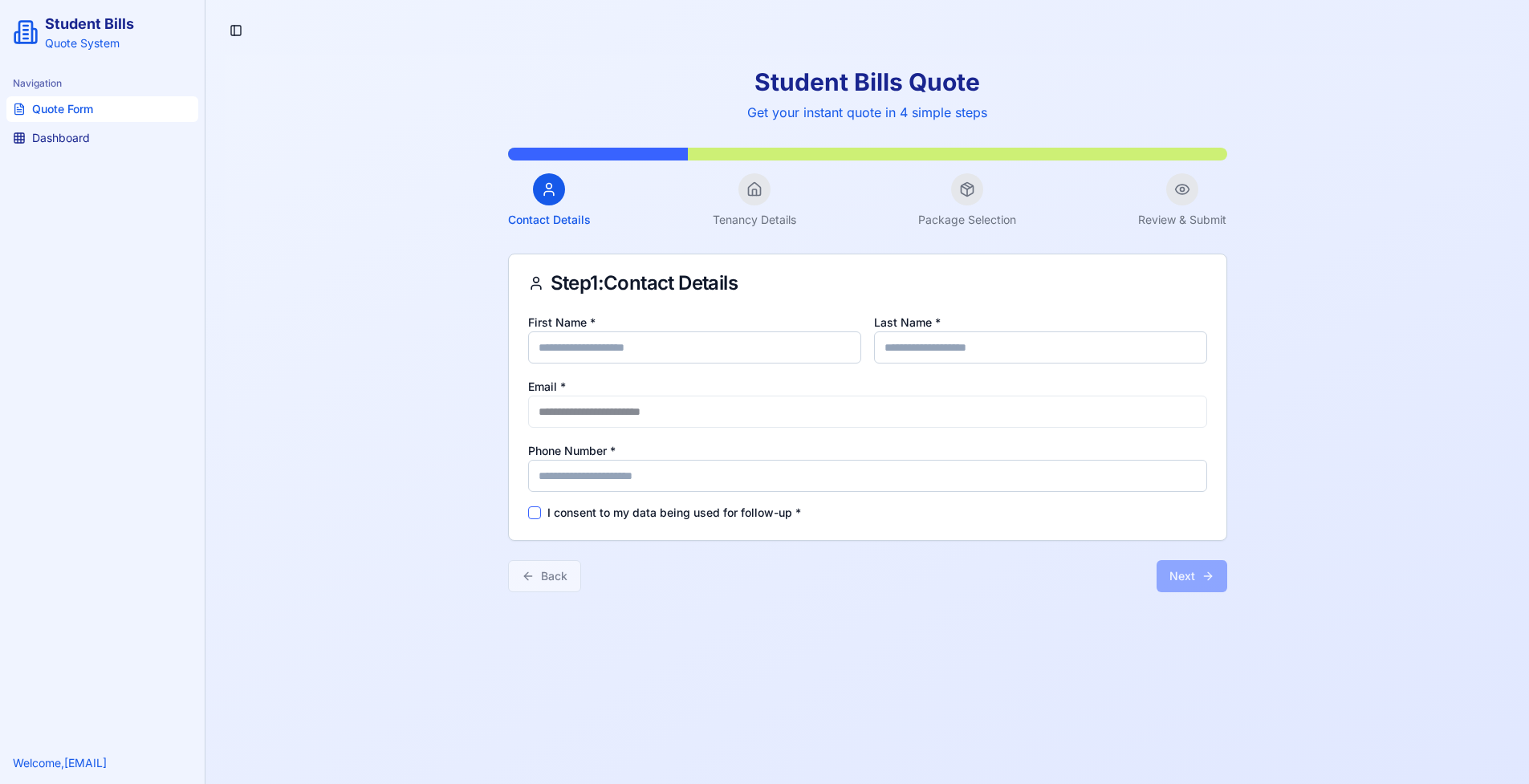 click on "Student Bills Quote" at bounding box center (868, 82) 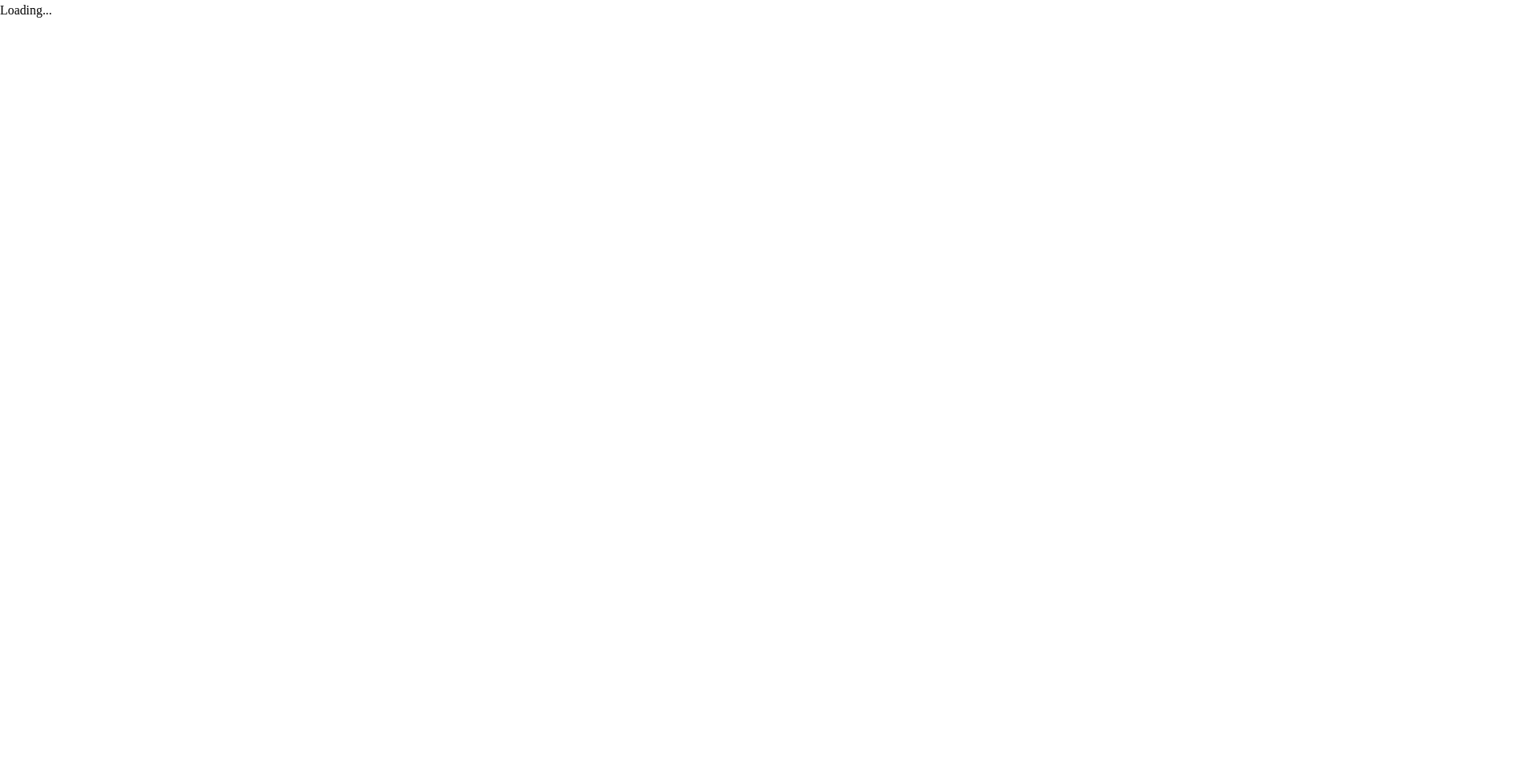 scroll, scrollTop: 0, scrollLeft: 0, axis: both 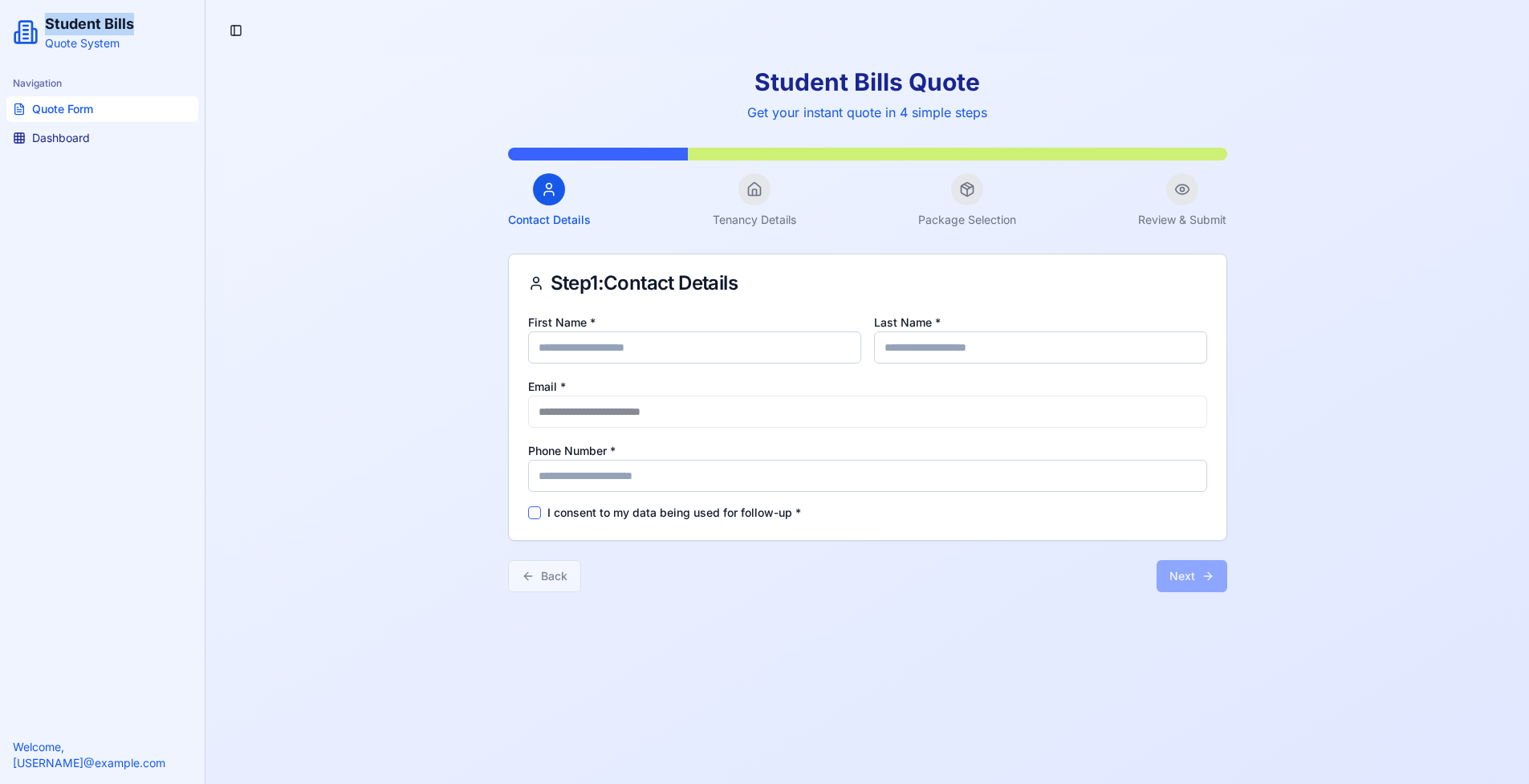 drag, startPoint x: 136, startPoint y: 26, endPoint x: 31, endPoint y: 25, distance: 105.00476 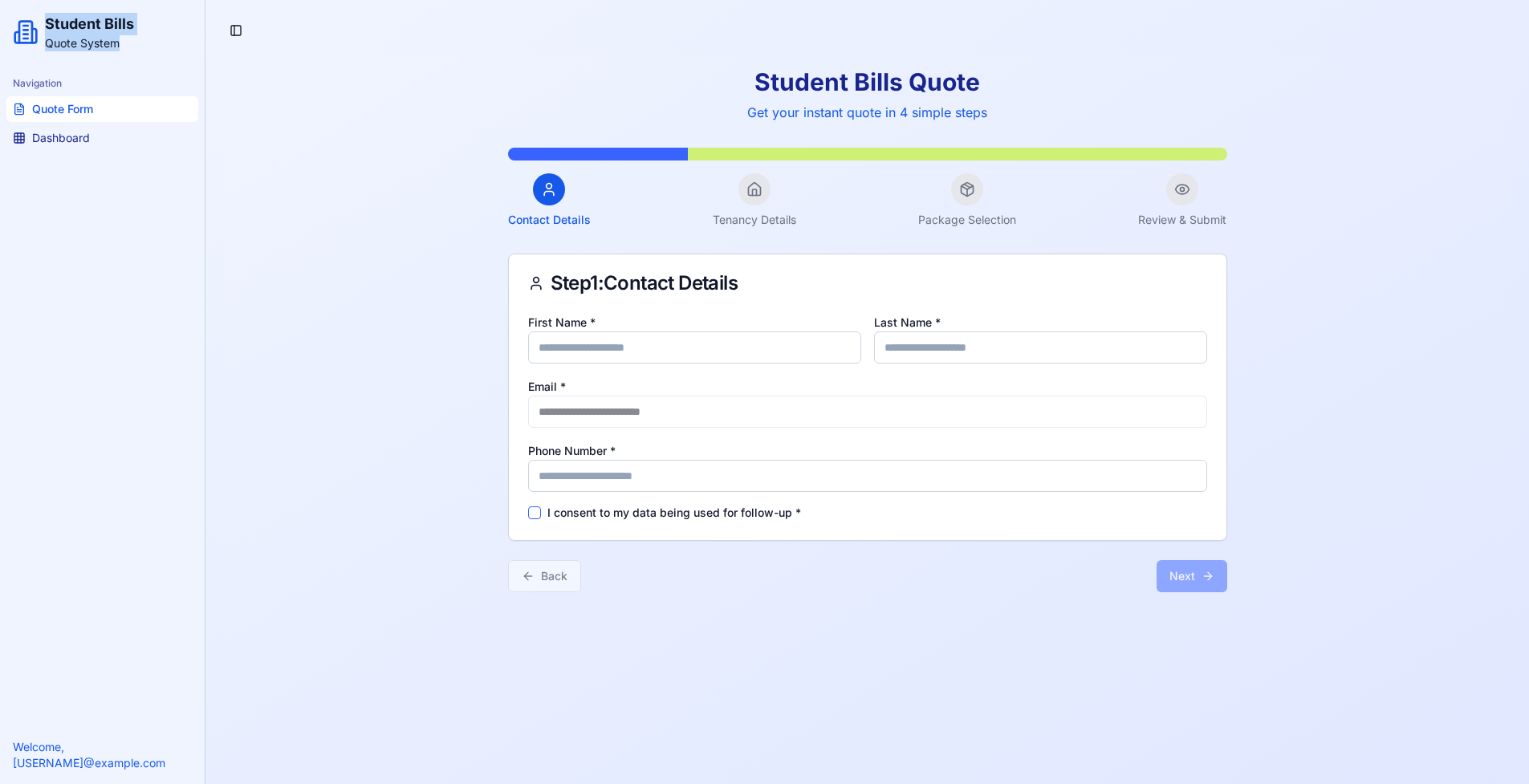 drag, startPoint x: 47, startPoint y: 25, endPoint x: 148, endPoint y: 39, distance: 101.965681 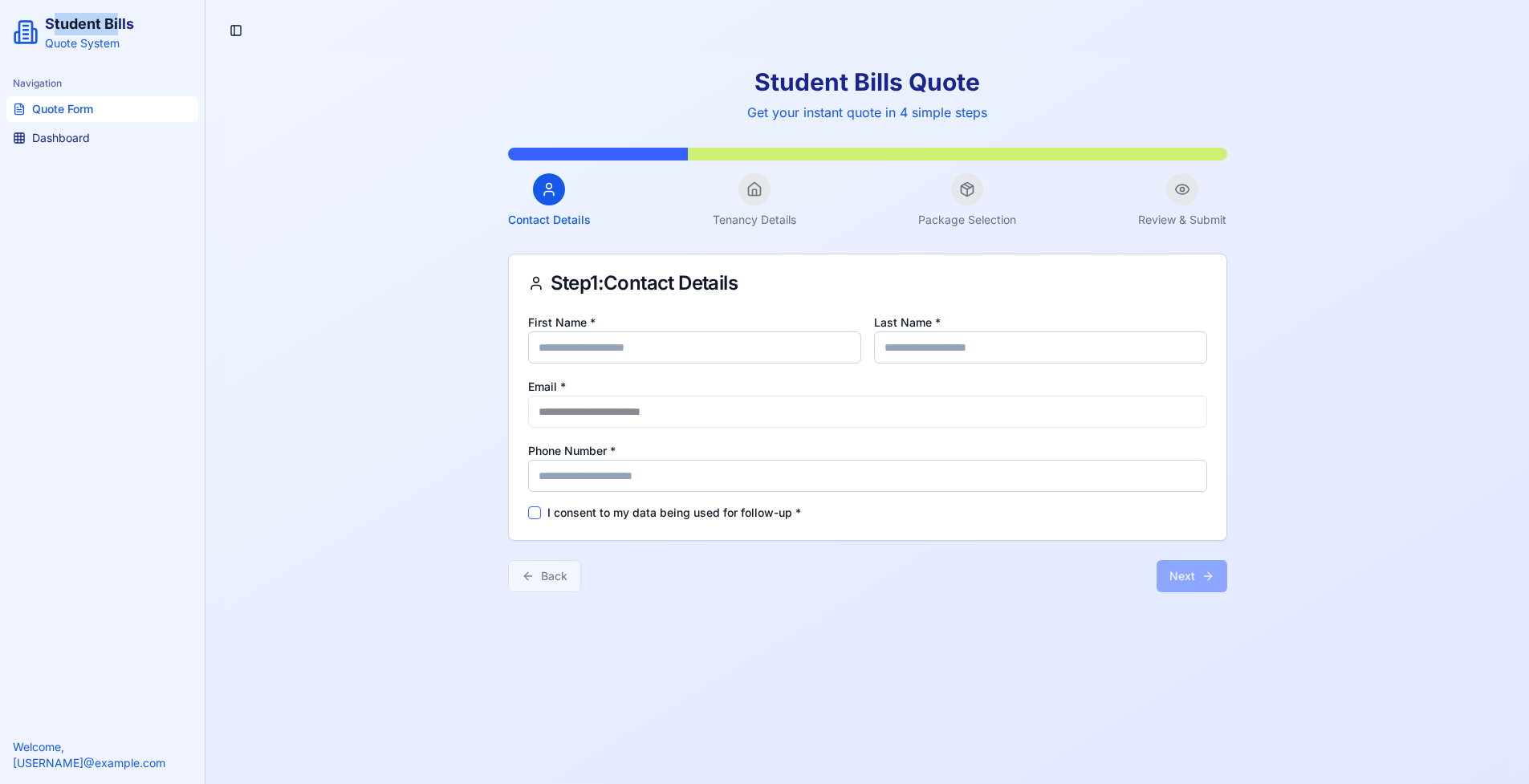 drag, startPoint x: 119, startPoint y: 26, endPoint x: 48, endPoint y: 26, distance: 71 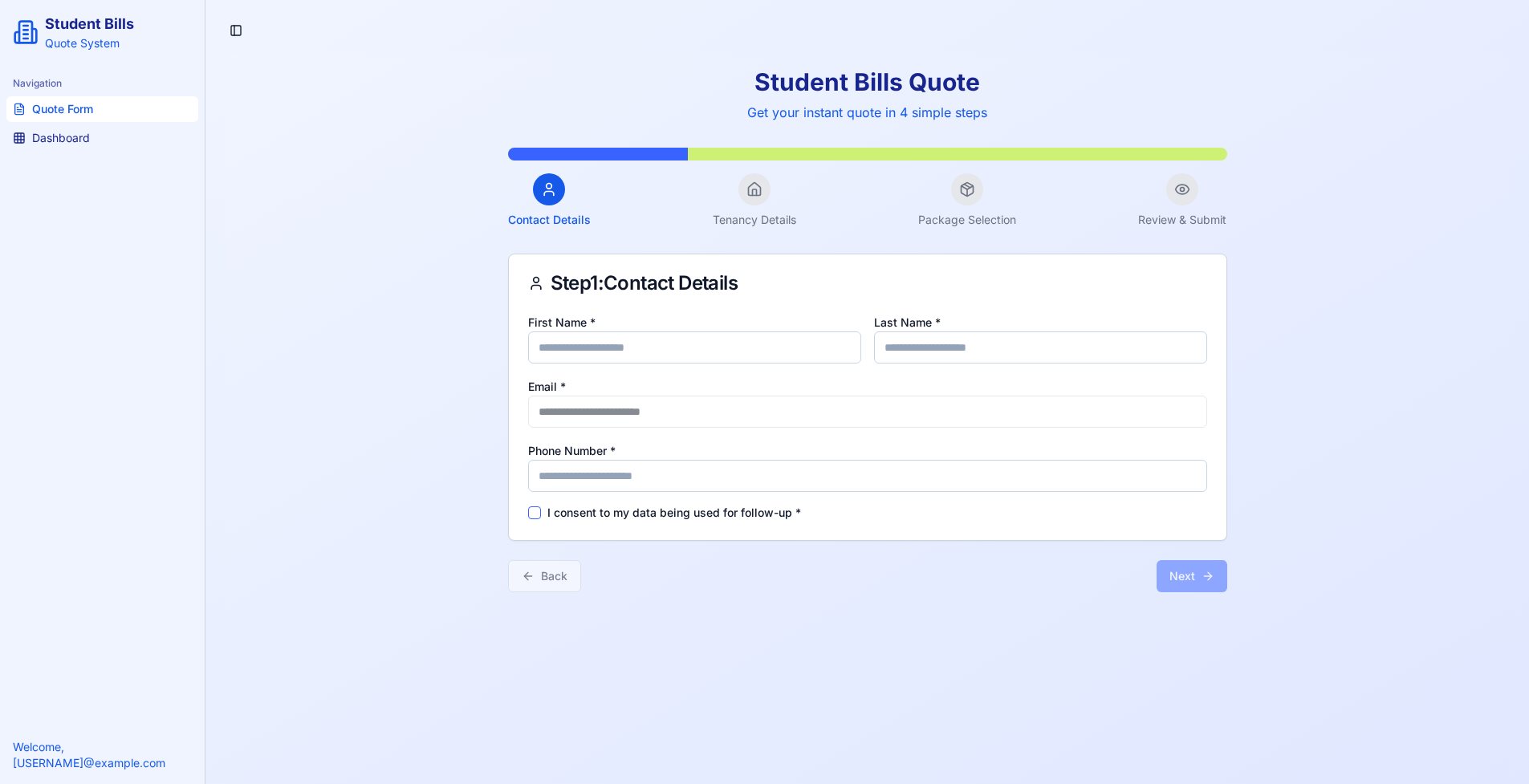 click on "Student Bills Quote" at bounding box center (868, 82) 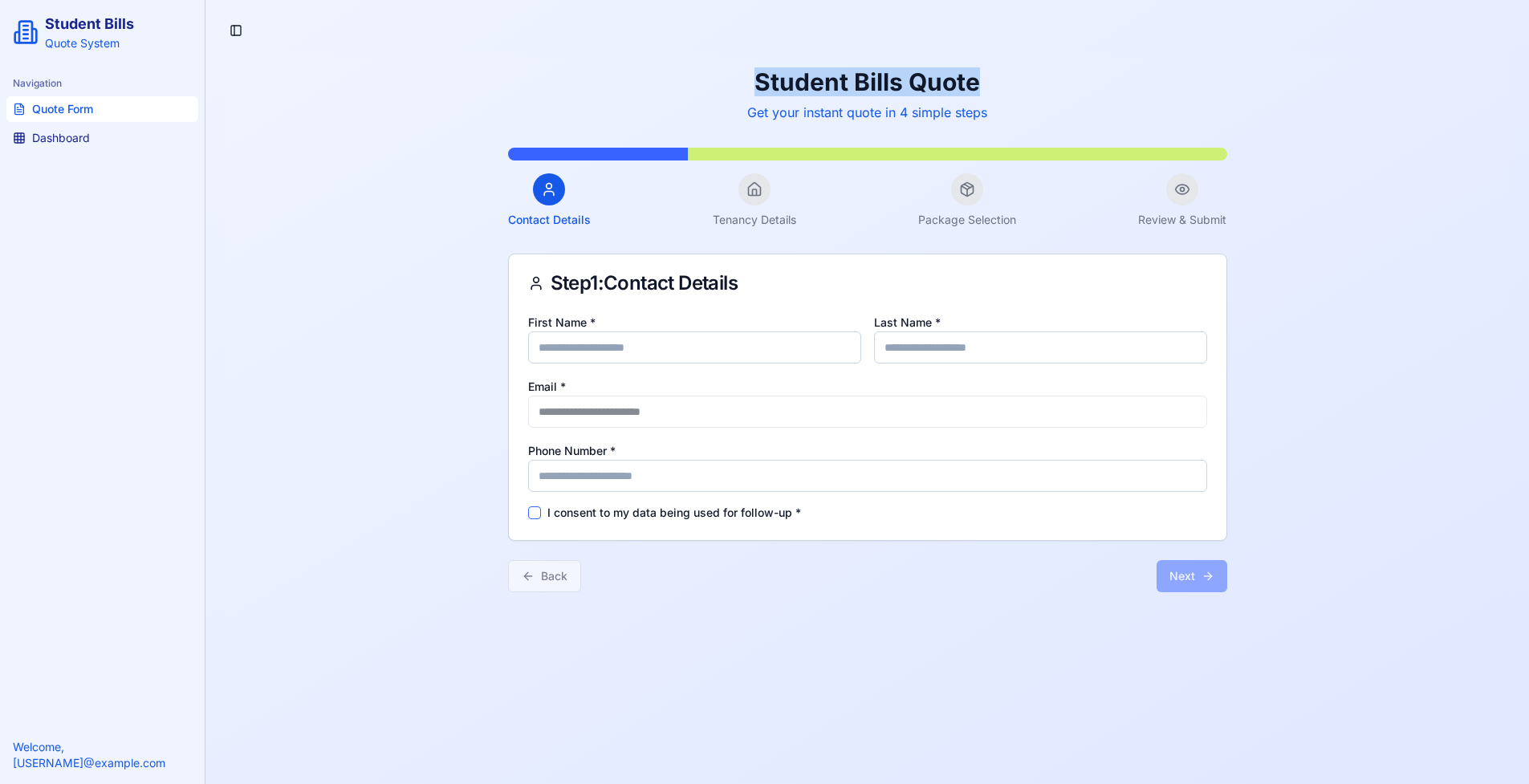 drag, startPoint x: 747, startPoint y: 79, endPoint x: 1029, endPoint y: 77, distance: 282.00709 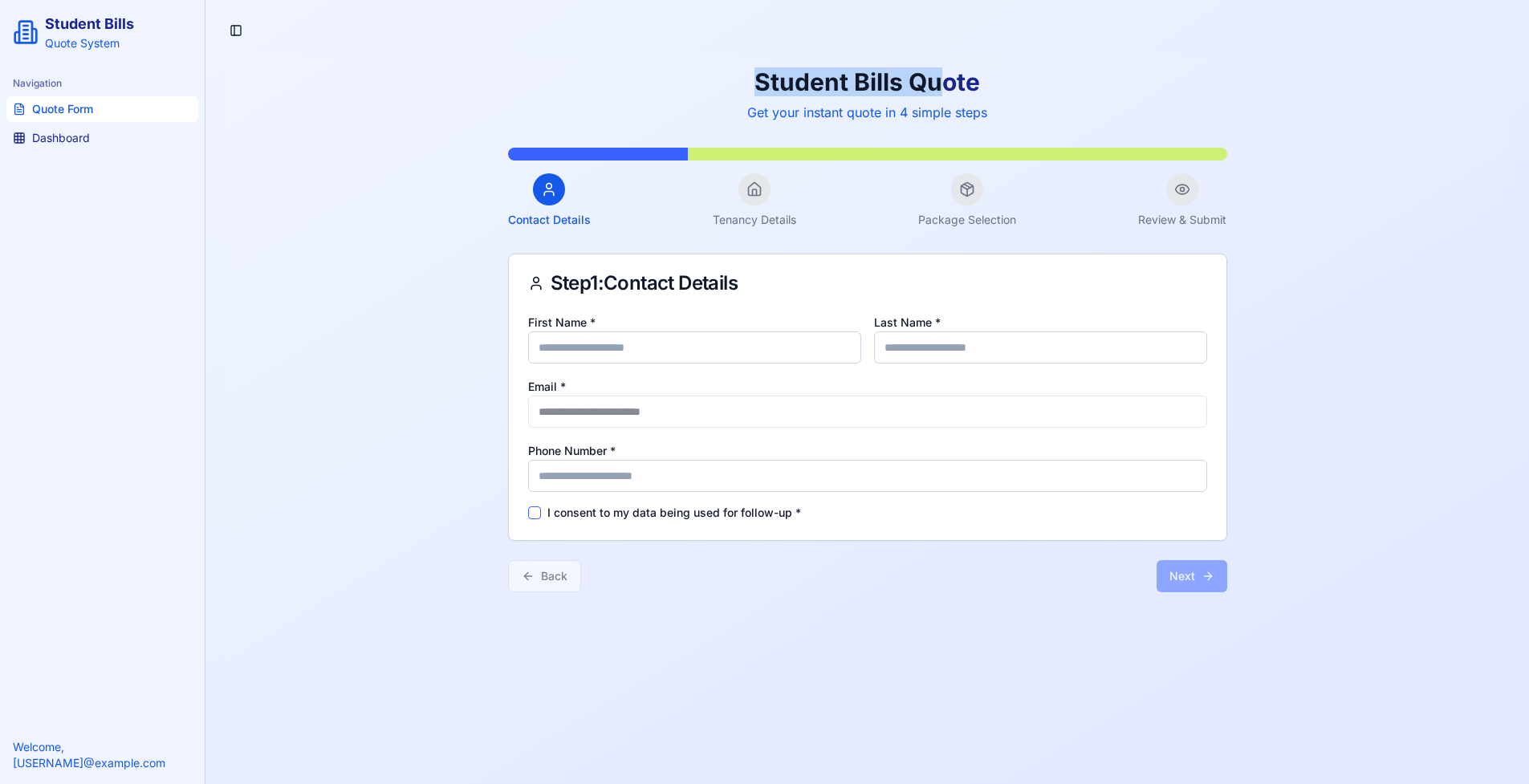 drag, startPoint x: 778, startPoint y: 75, endPoint x: 966, endPoint y: 96, distance: 189.16924 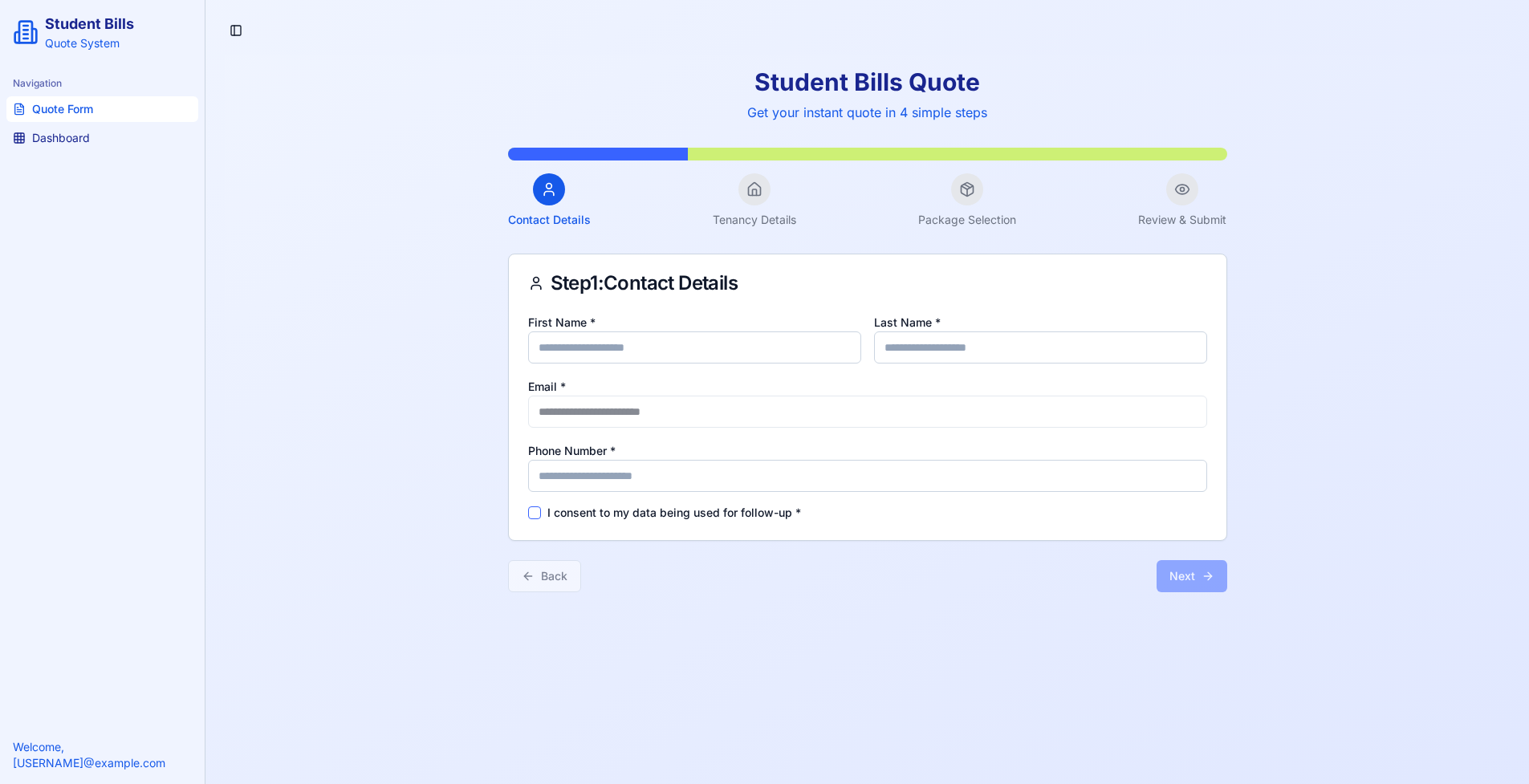 click on "Student Bills Quote" at bounding box center (868, 82) 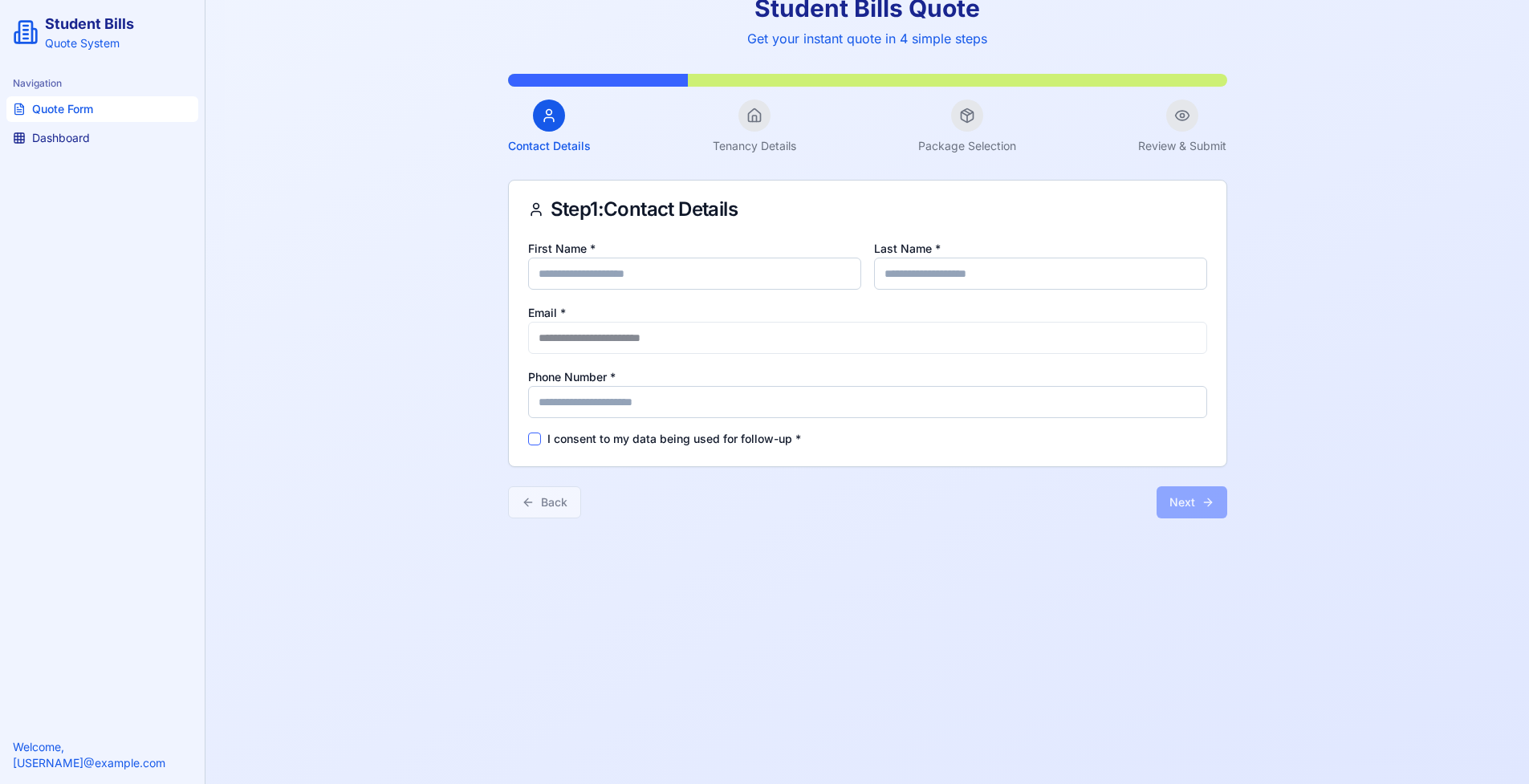 scroll, scrollTop: 0, scrollLeft: 0, axis: both 